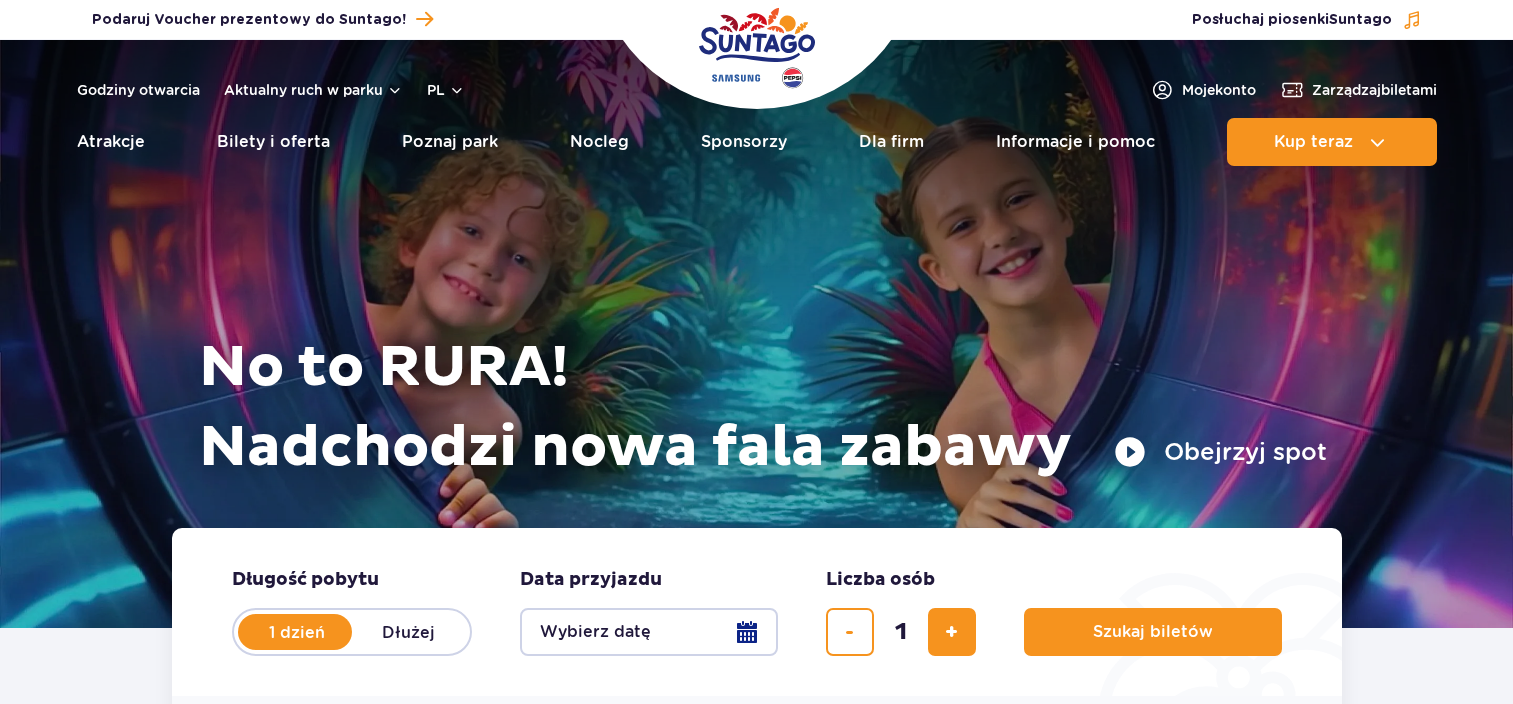 scroll, scrollTop: 0, scrollLeft: 0, axis: both 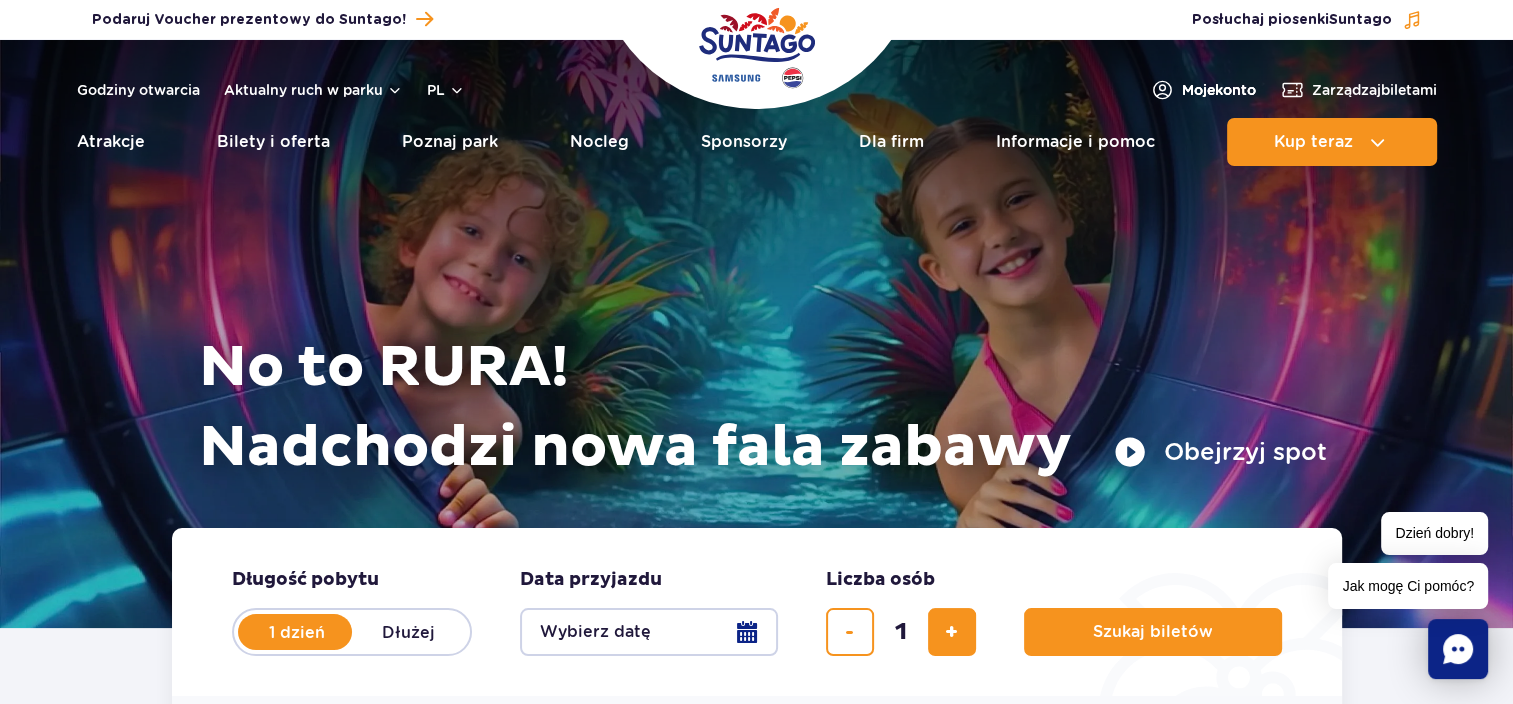 click on "Moje  konto" at bounding box center [1219, 90] 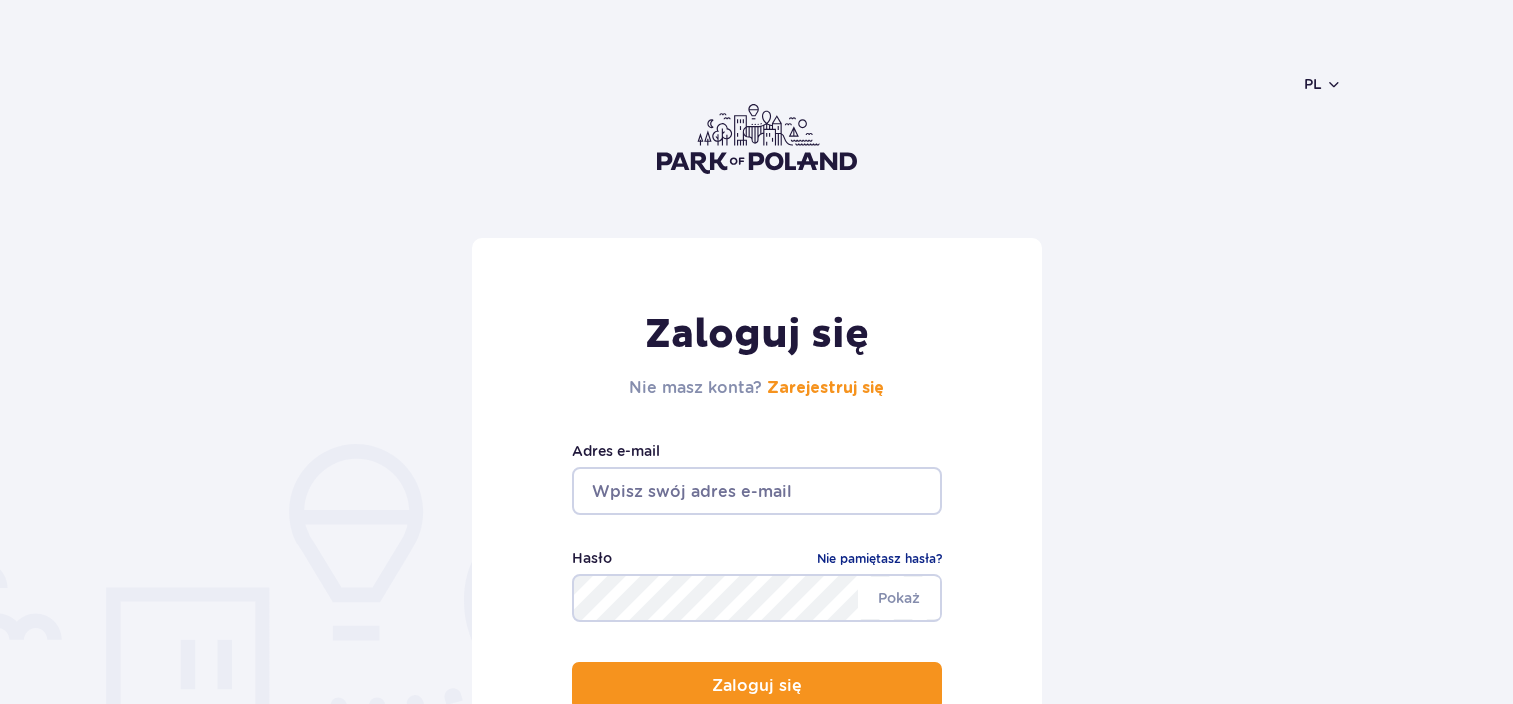 scroll, scrollTop: 0, scrollLeft: 0, axis: both 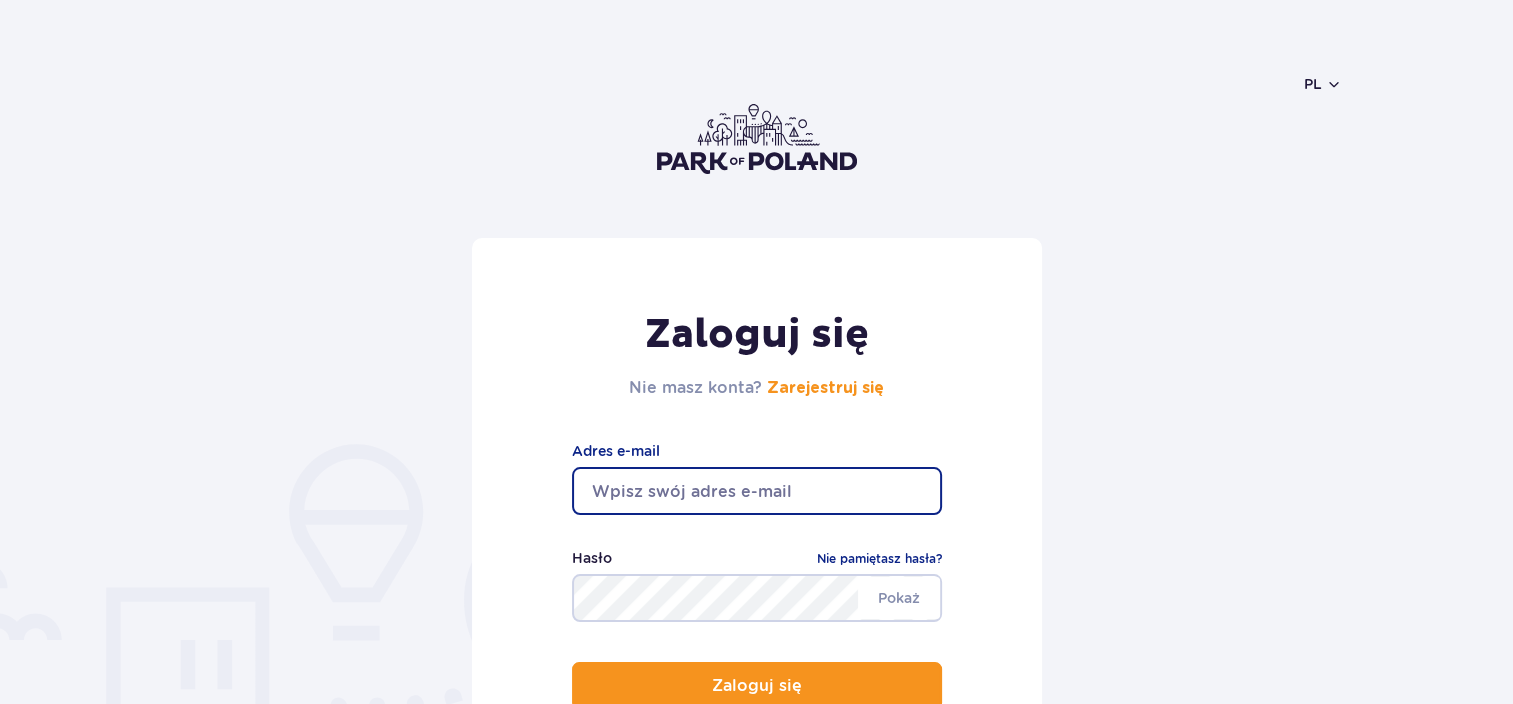 click at bounding box center [757, 491] 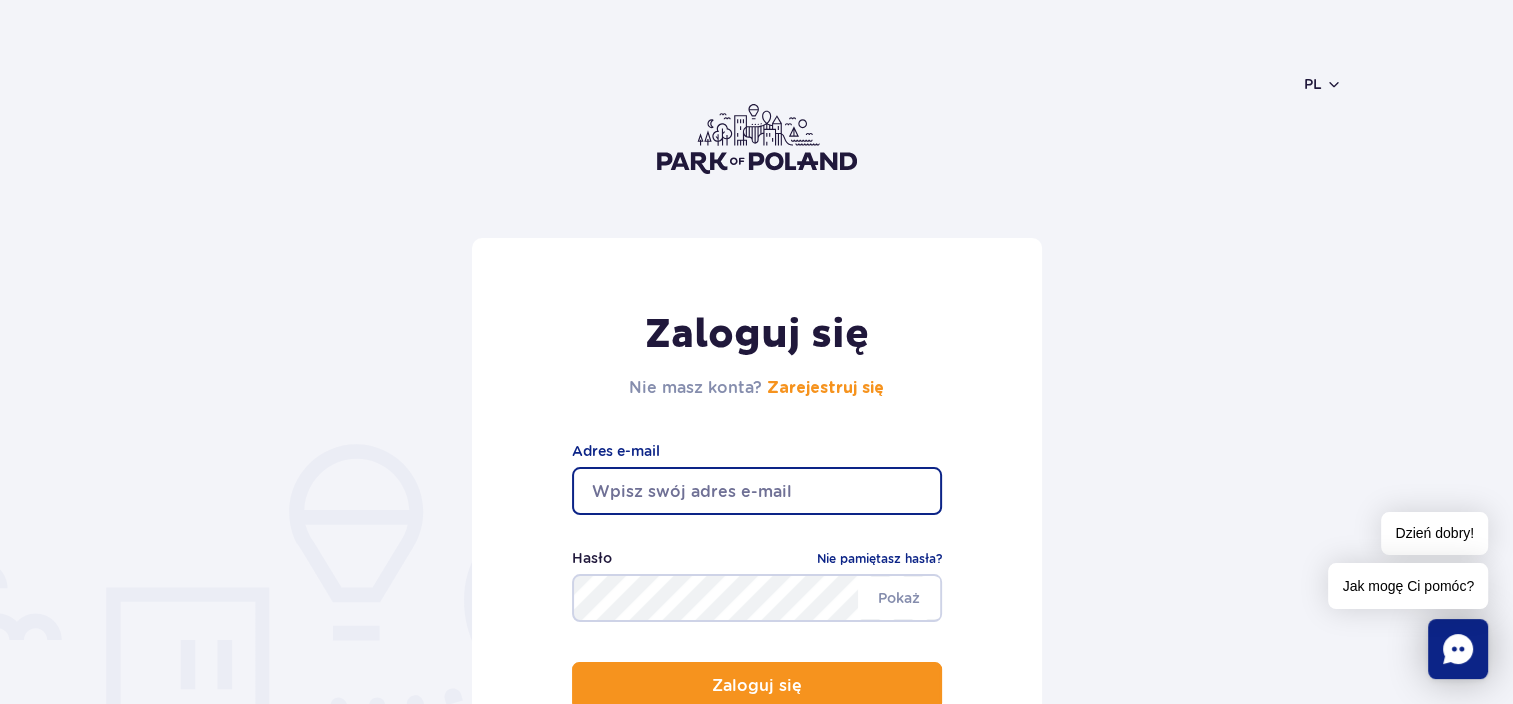 type on "[EMAIL]" 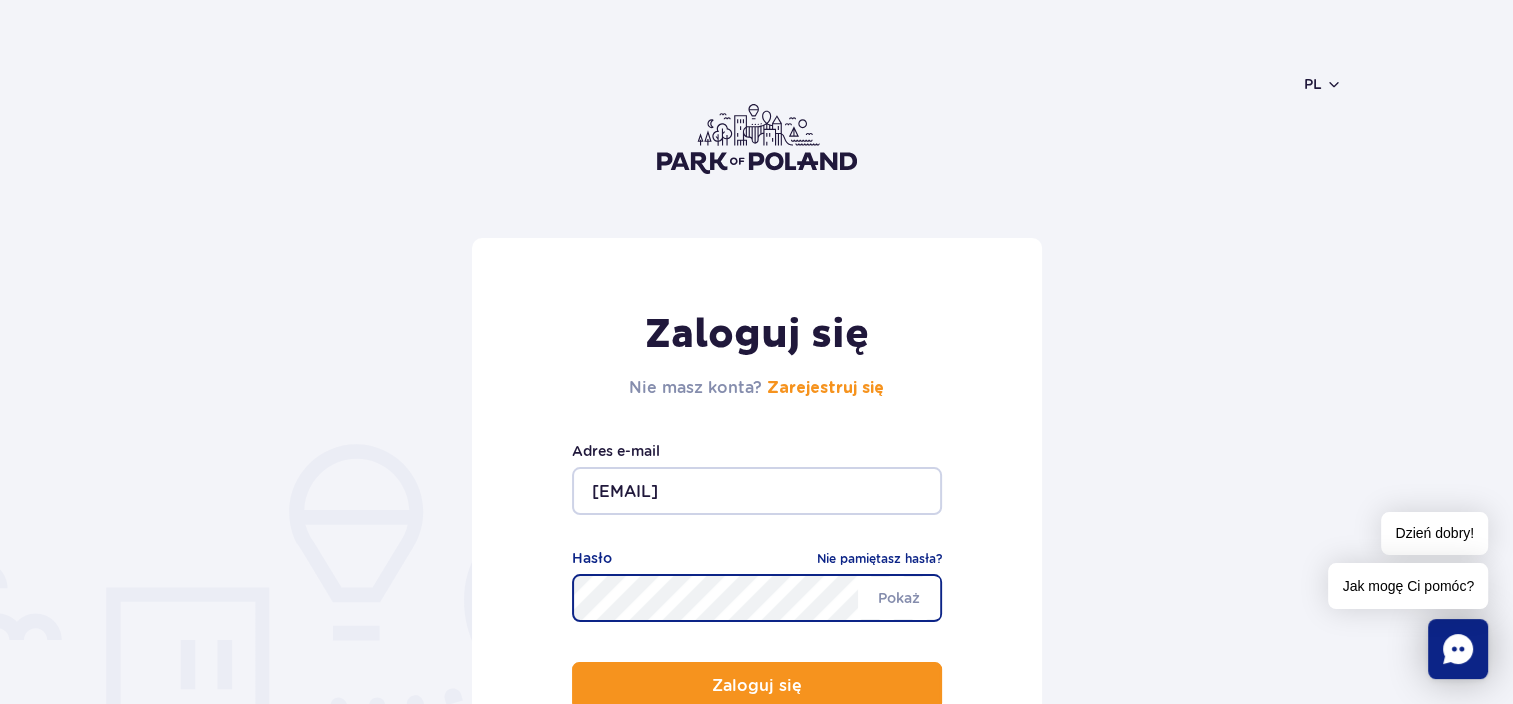 click on "Zaloguj się" at bounding box center [757, 686] 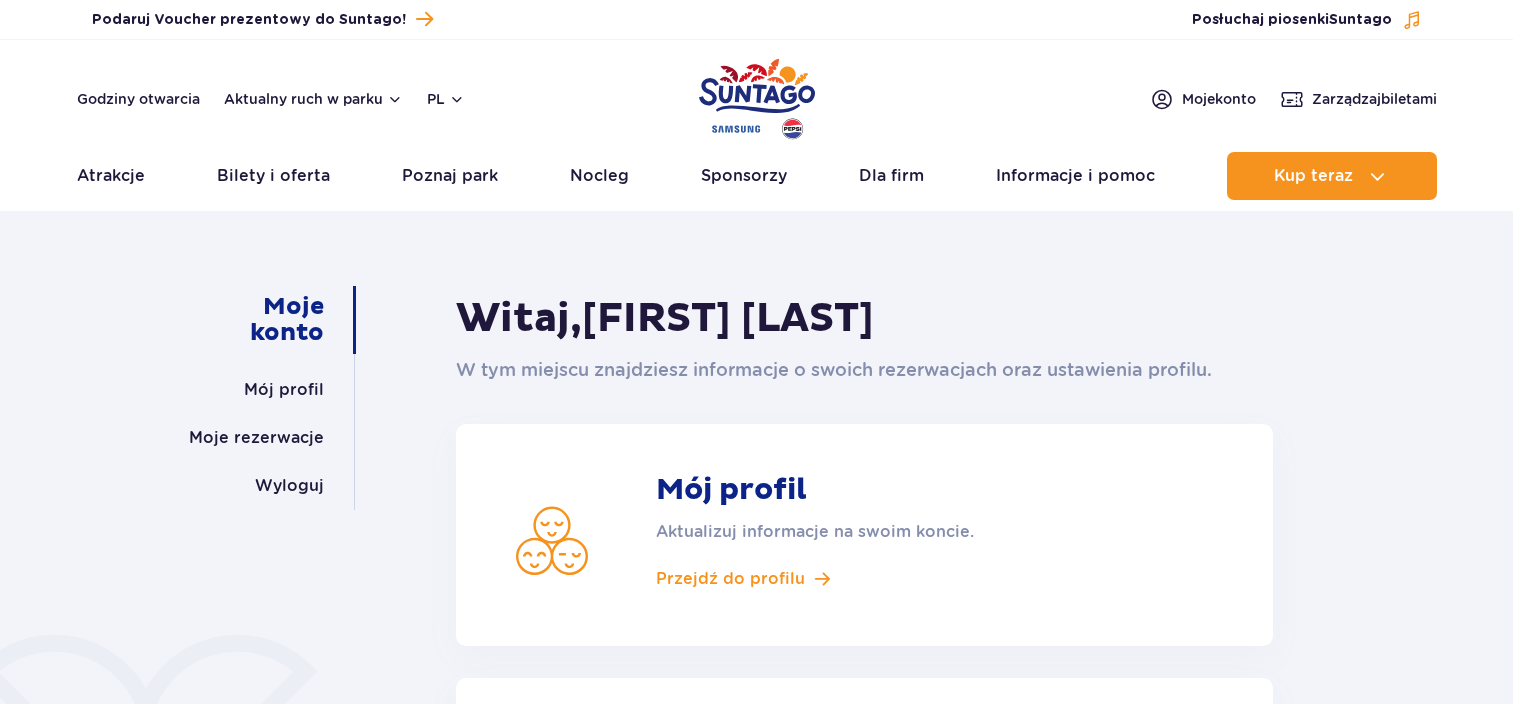 scroll, scrollTop: 0, scrollLeft: 0, axis: both 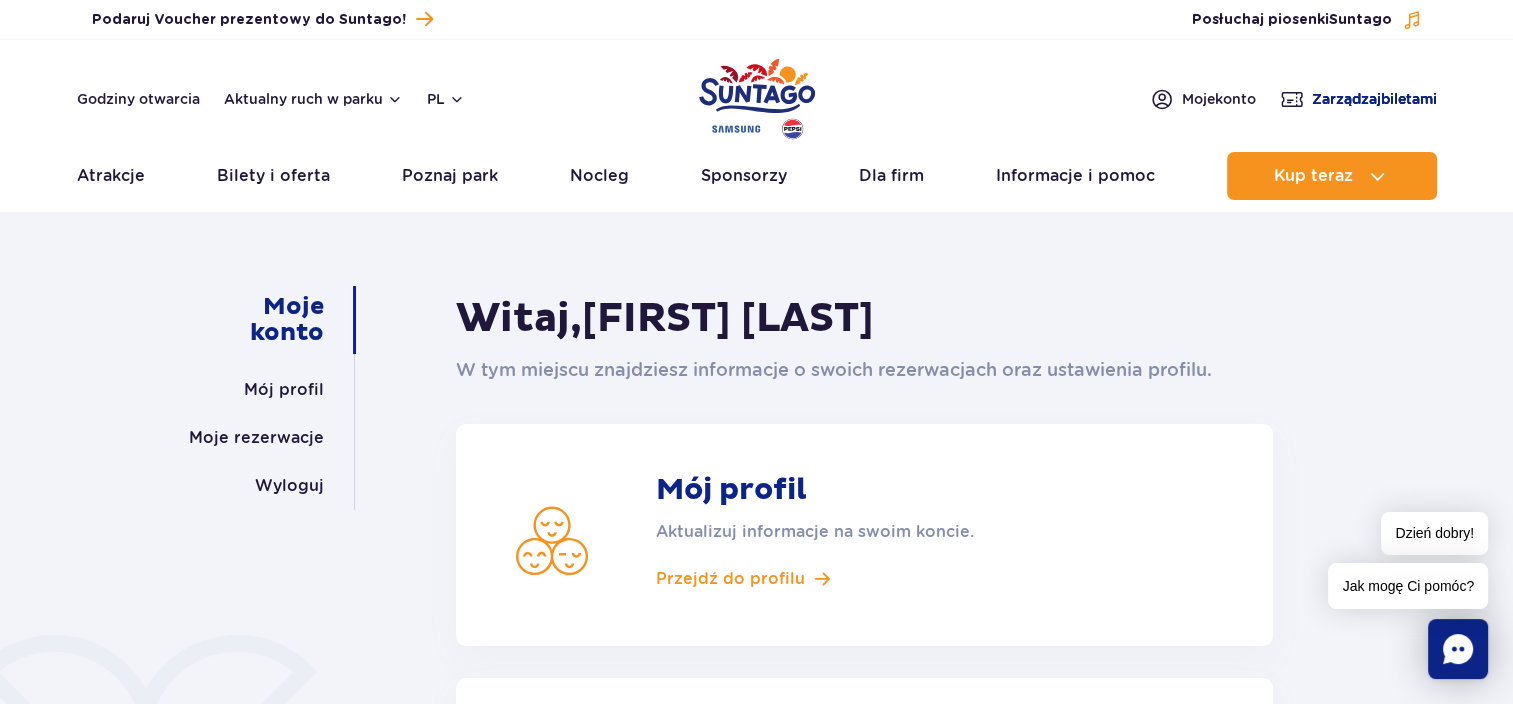 click on "Zarządzaj  biletami" at bounding box center (1374, 99) 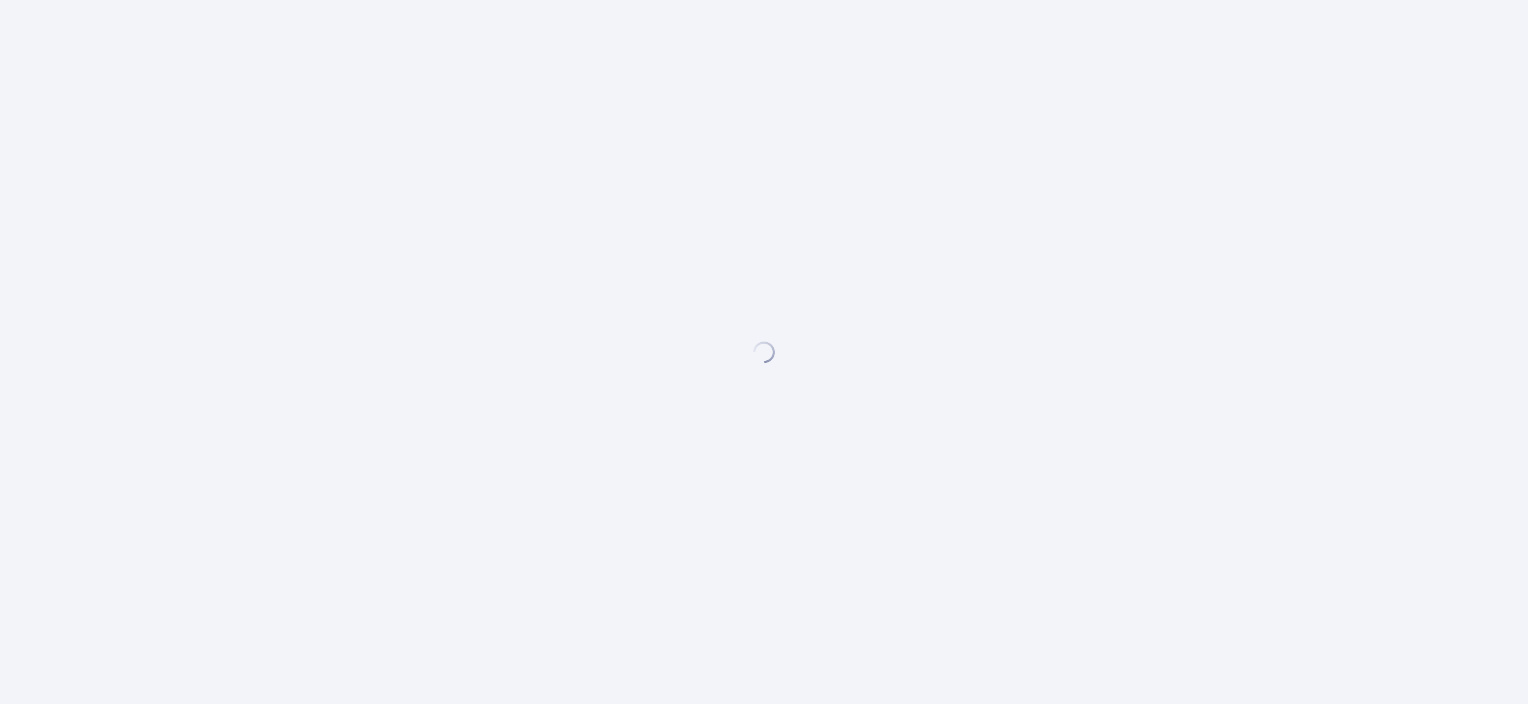 scroll, scrollTop: 0, scrollLeft: 0, axis: both 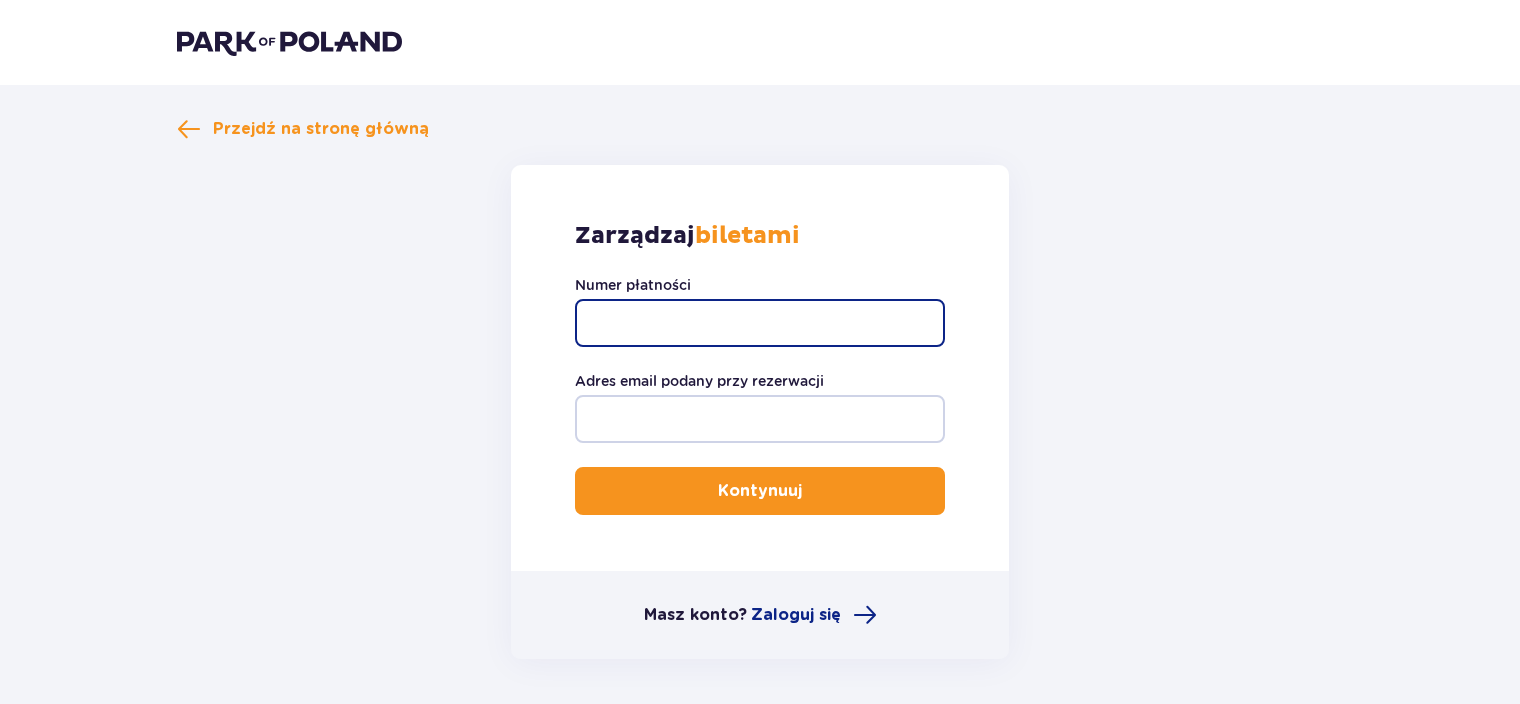 click on "Numer płatności" at bounding box center [760, 323] 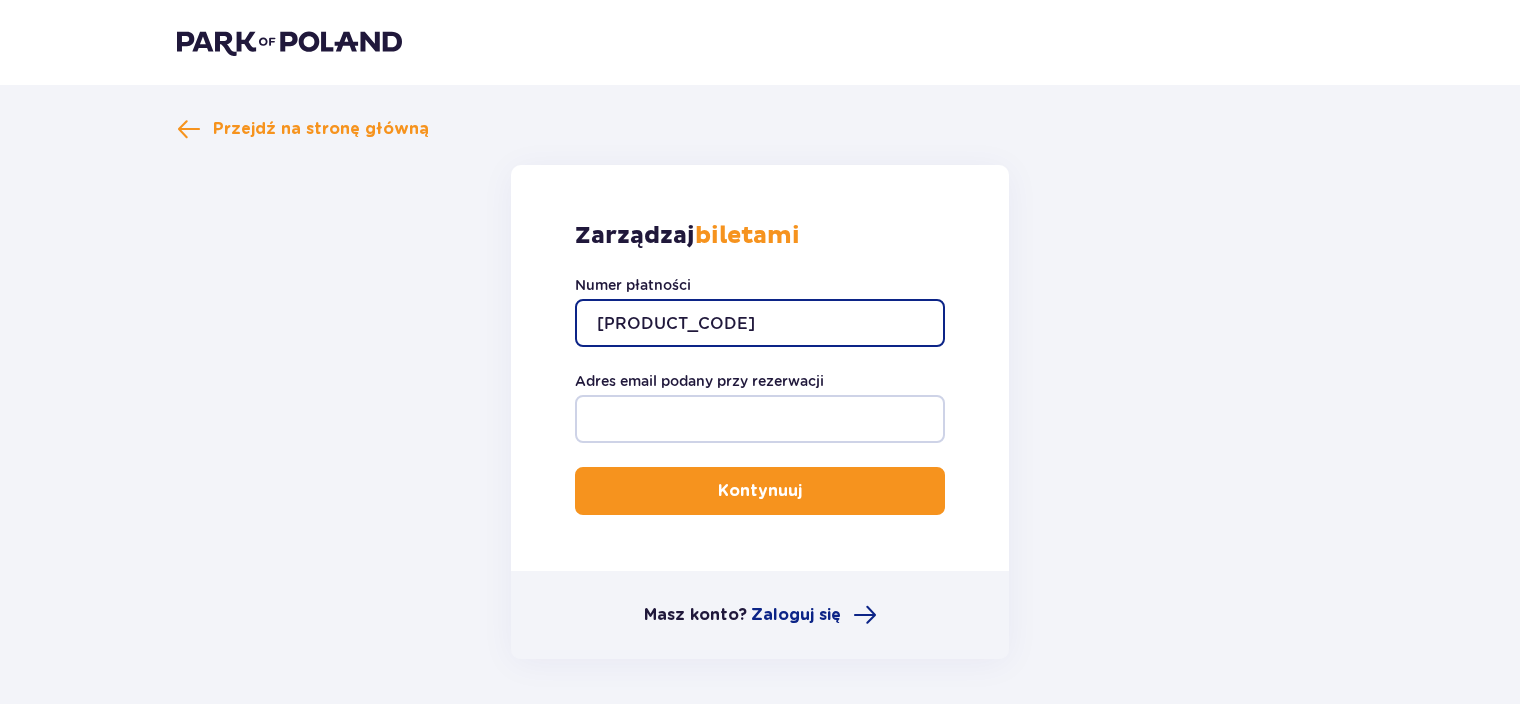 type on "TR-VRC-GWHDY5X" 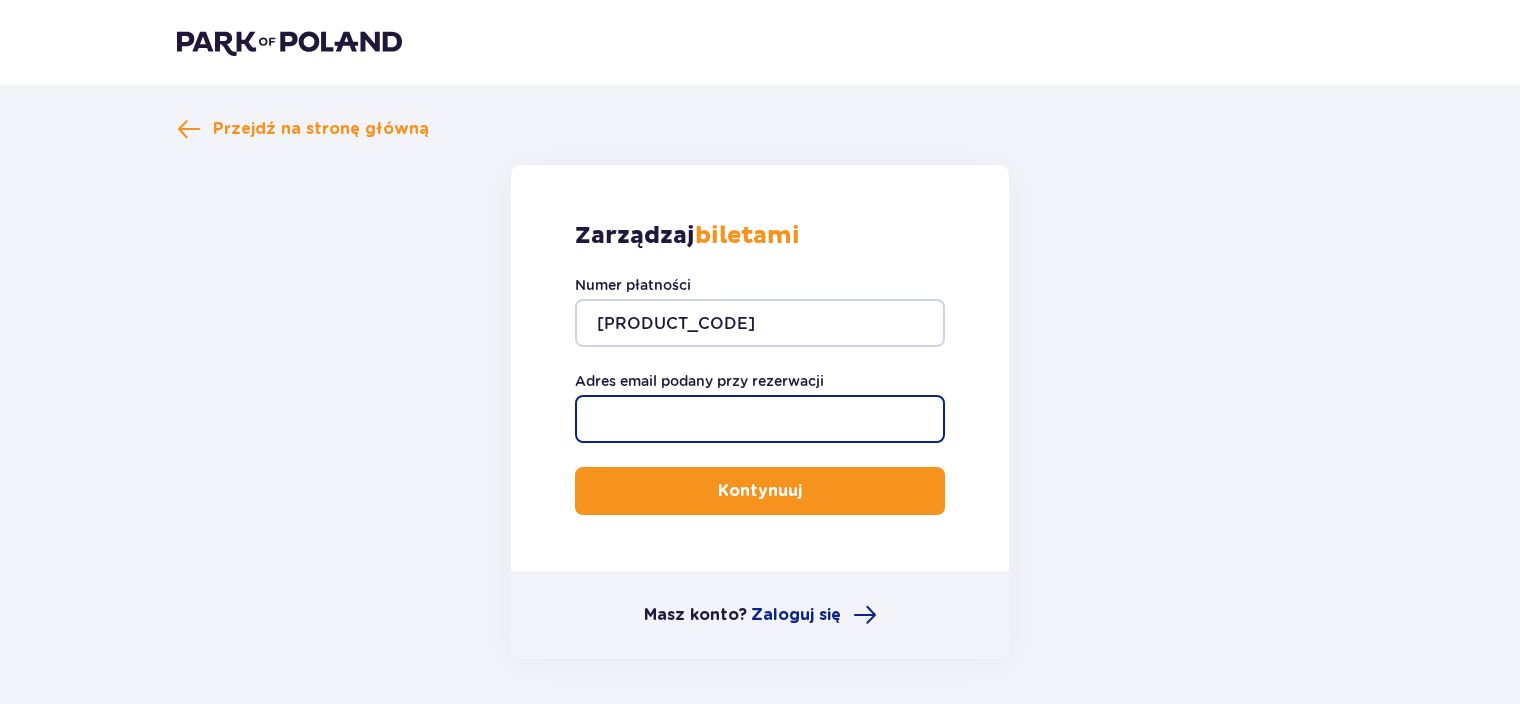 click on "Adres email podany przy rezerwacji" at bounding box center [760, 419] 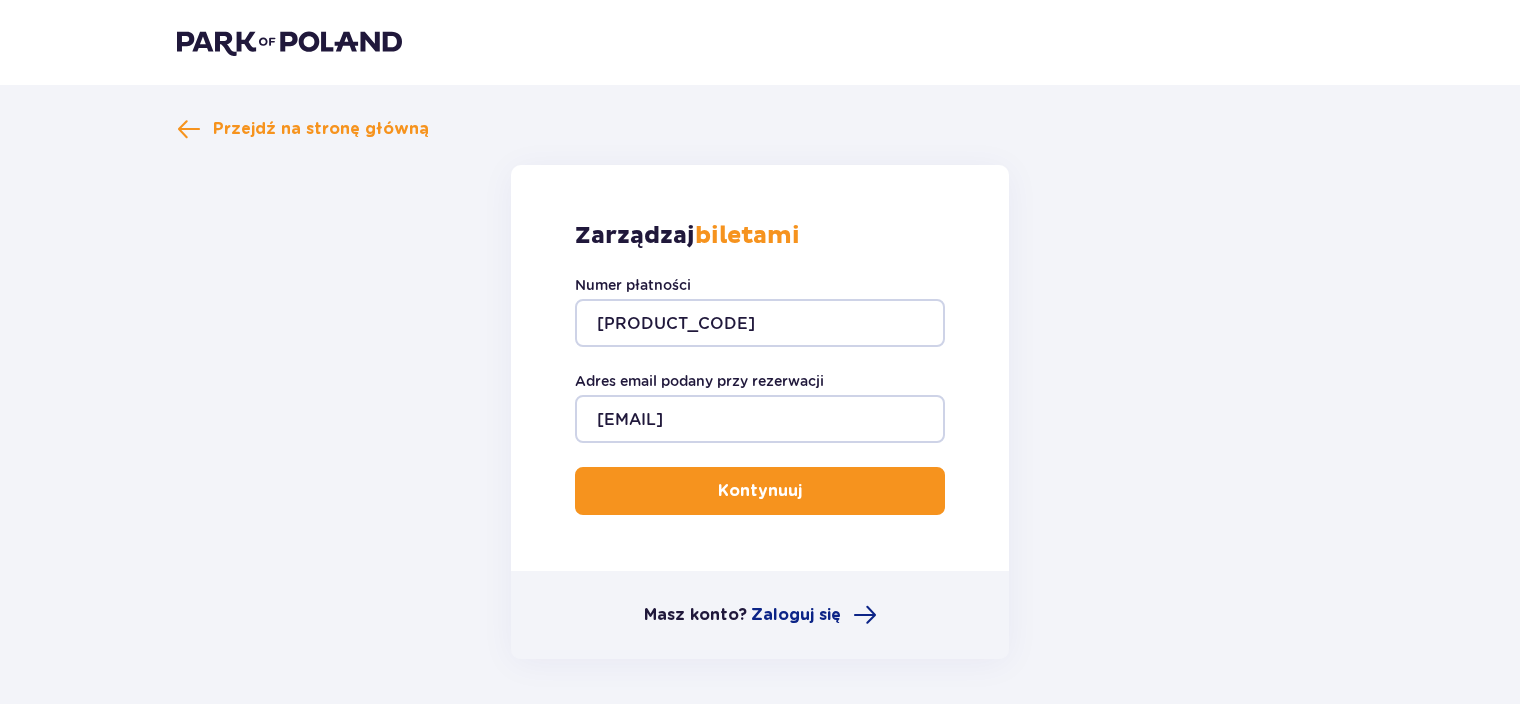 click on "Kontynuuj" at bounding box center [760, 491] 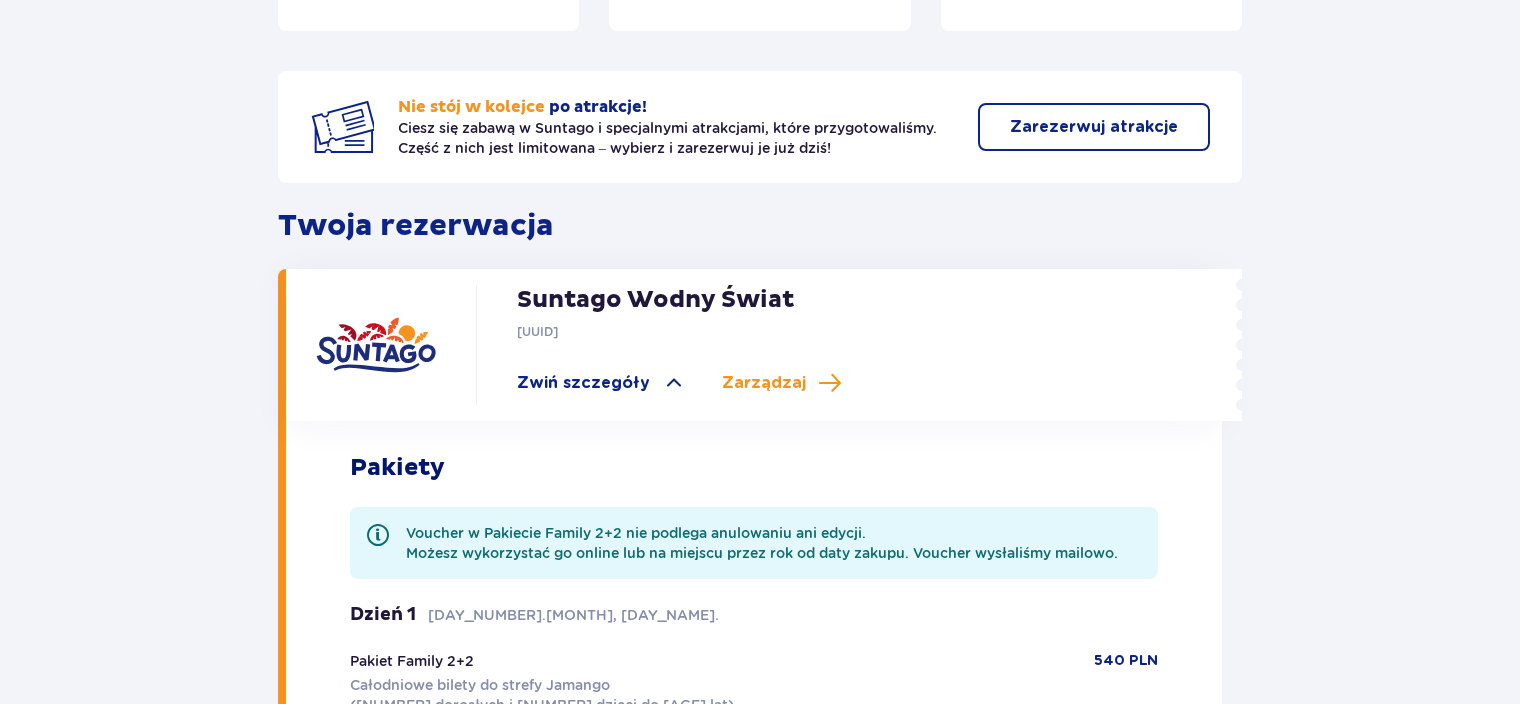 scroll, scrollTop: 300, scrollLeft: 0, axis: vertical 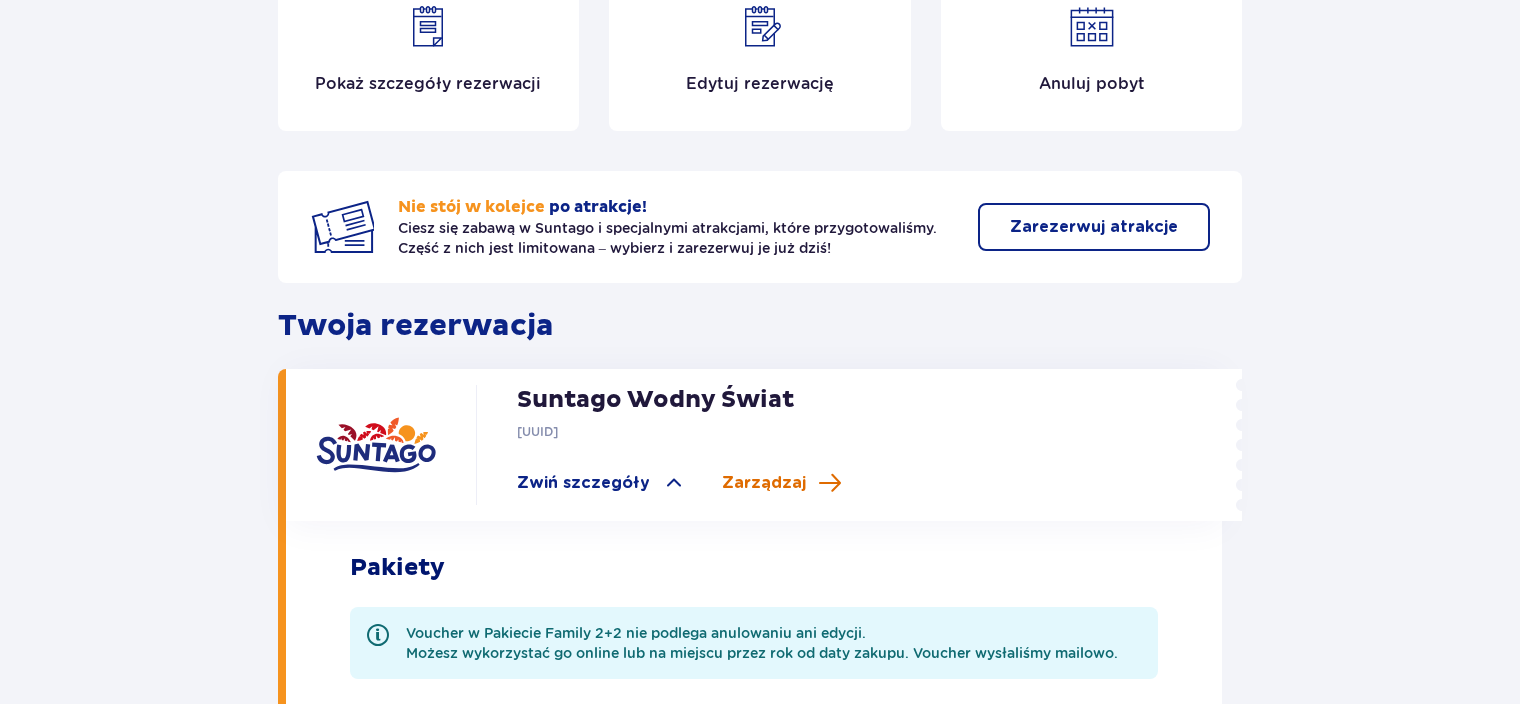 click on "Zarządzaj" at bounding box center [764, 483] 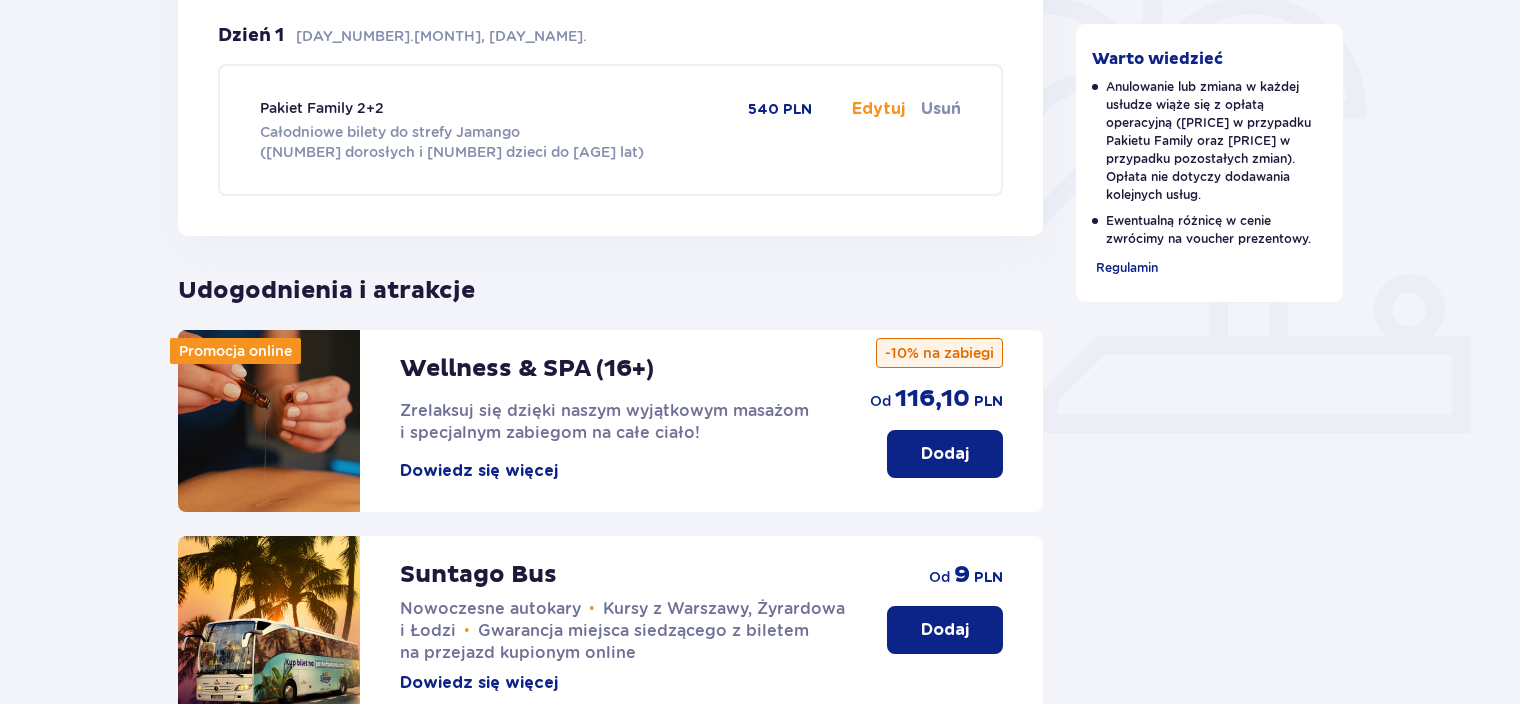 scroll, scrollTop: 500, scrollLeft: 0, axis: vertical 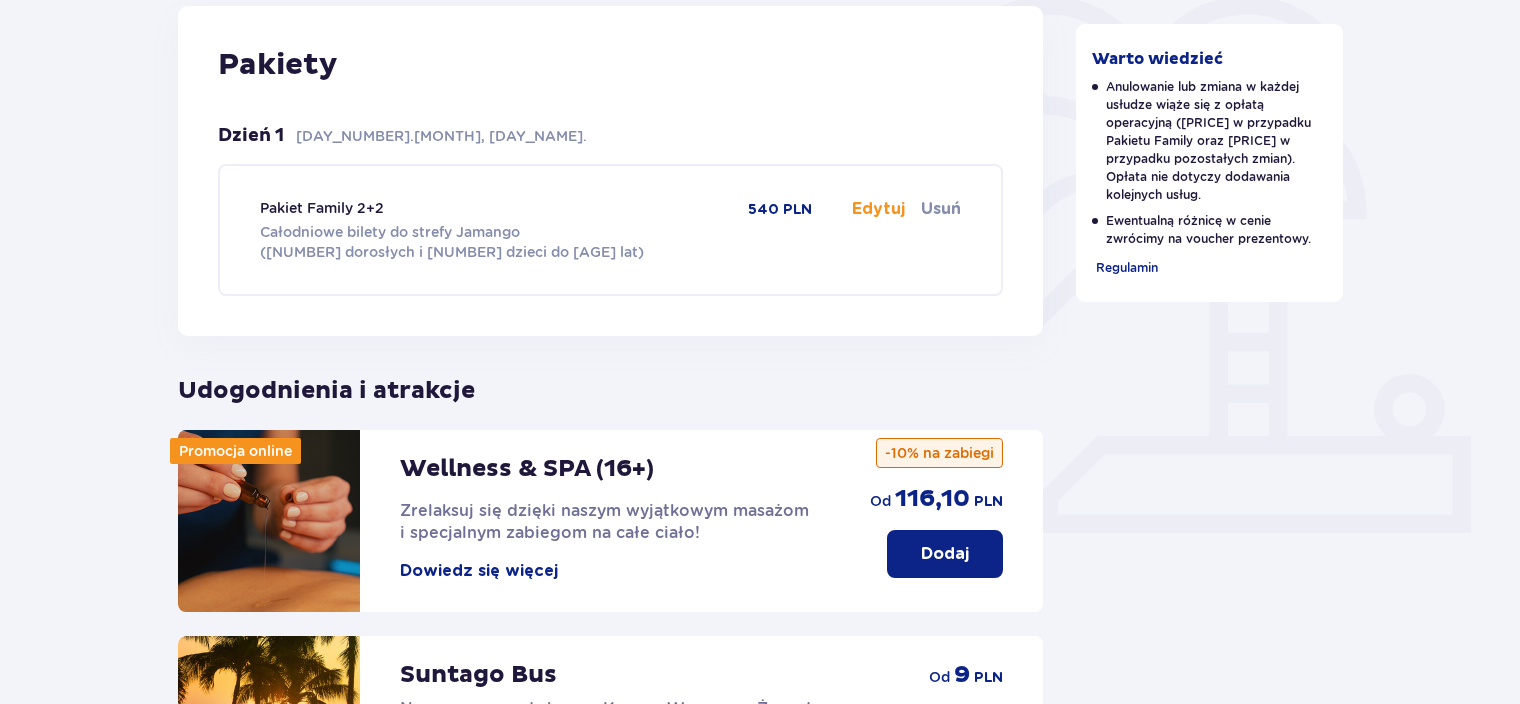 click on "Edytuj" at bounding box center [878, 209] 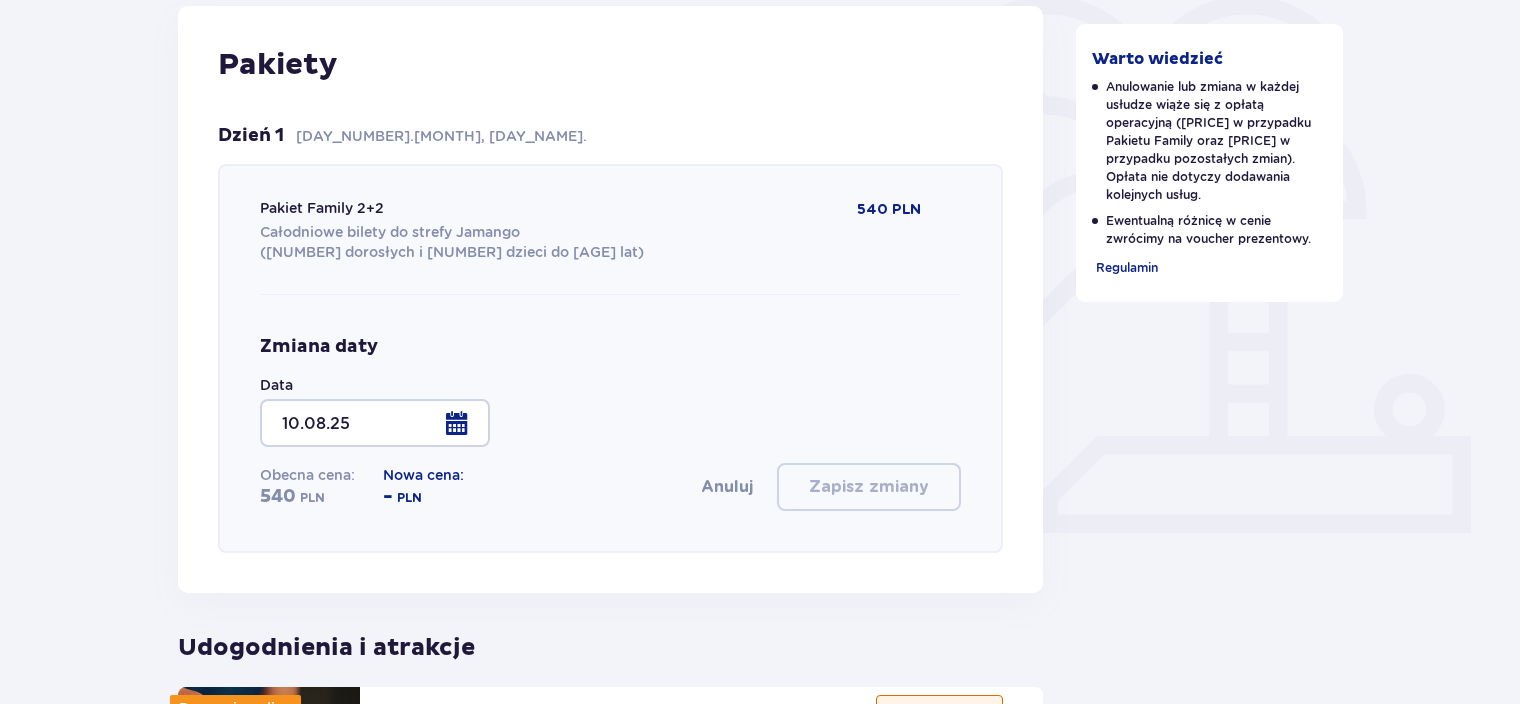 click at bounding box center [375, 423] 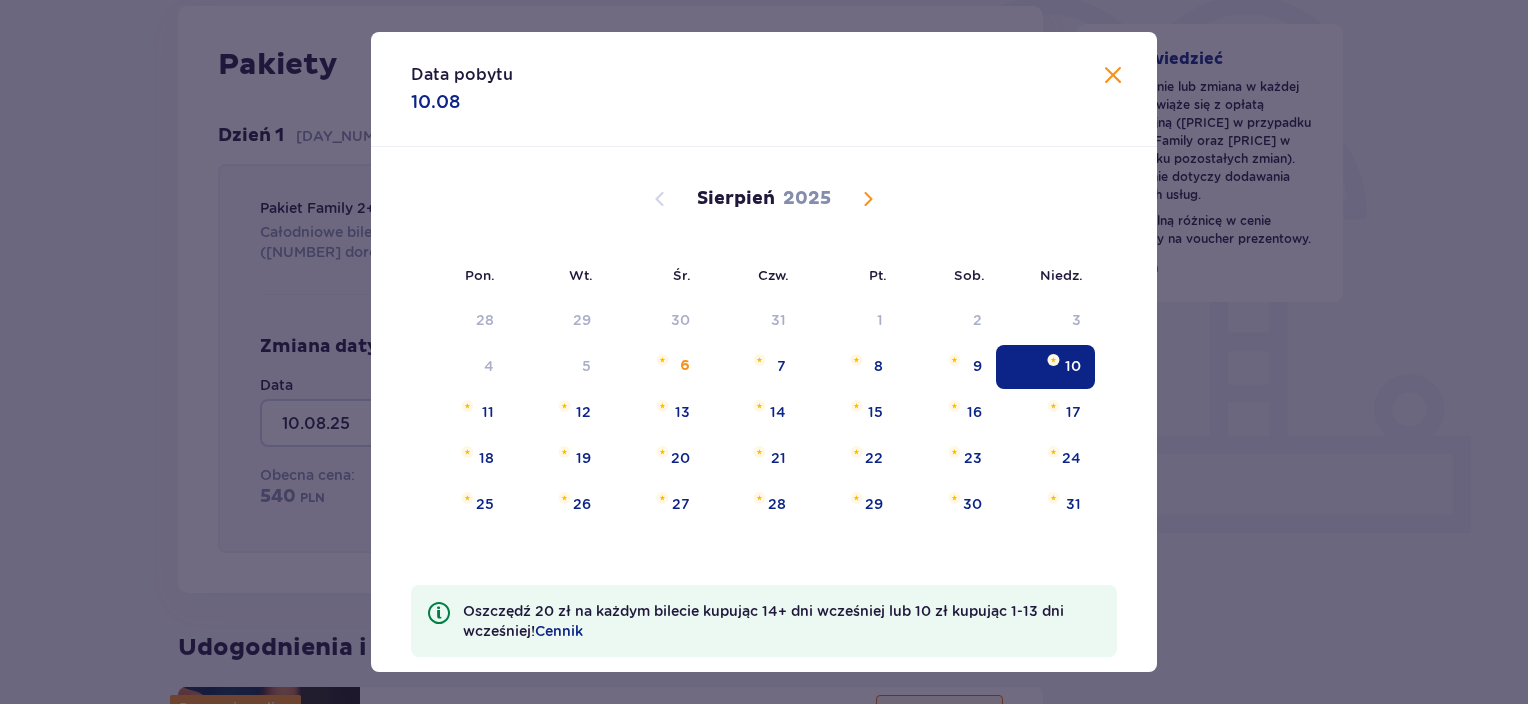 click at bounding box center (868, 199) 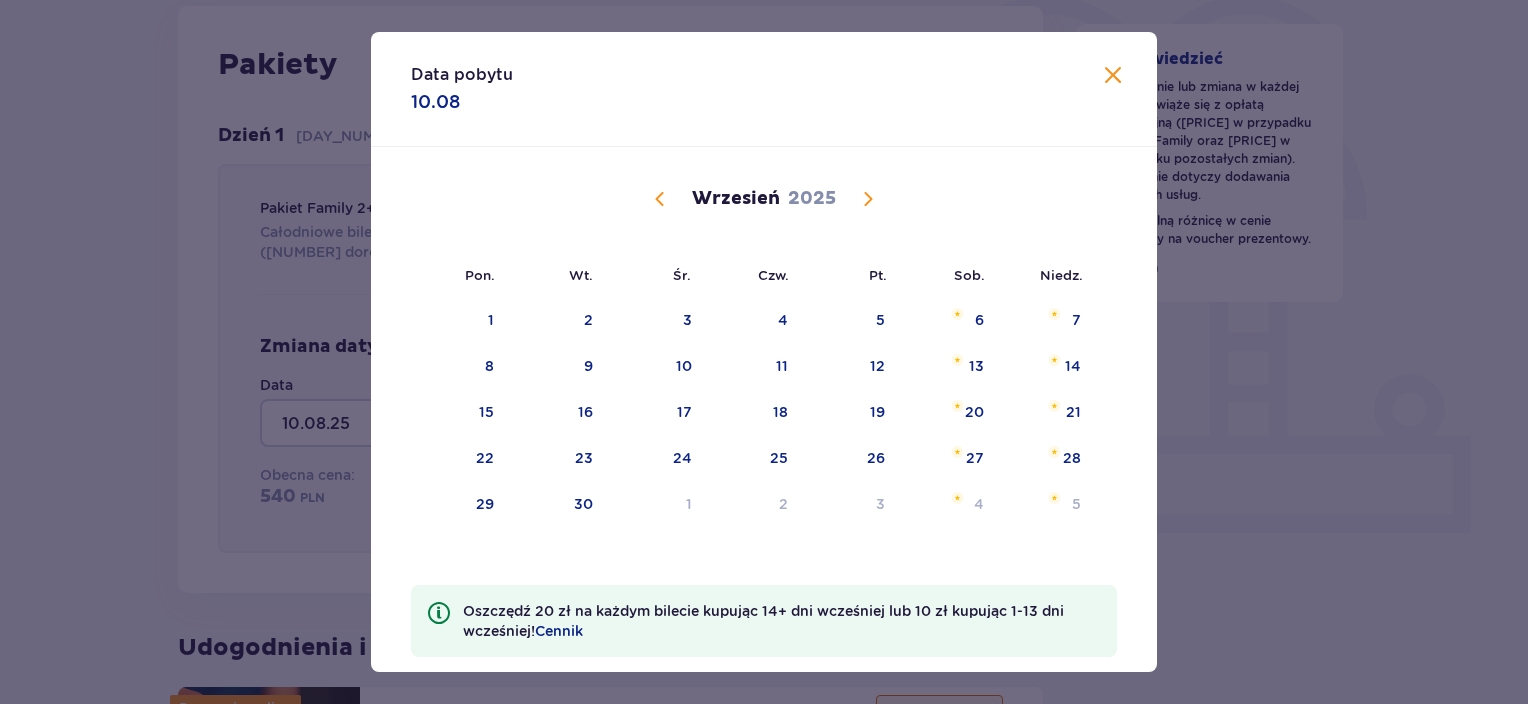click at bounding box center (868, 199) 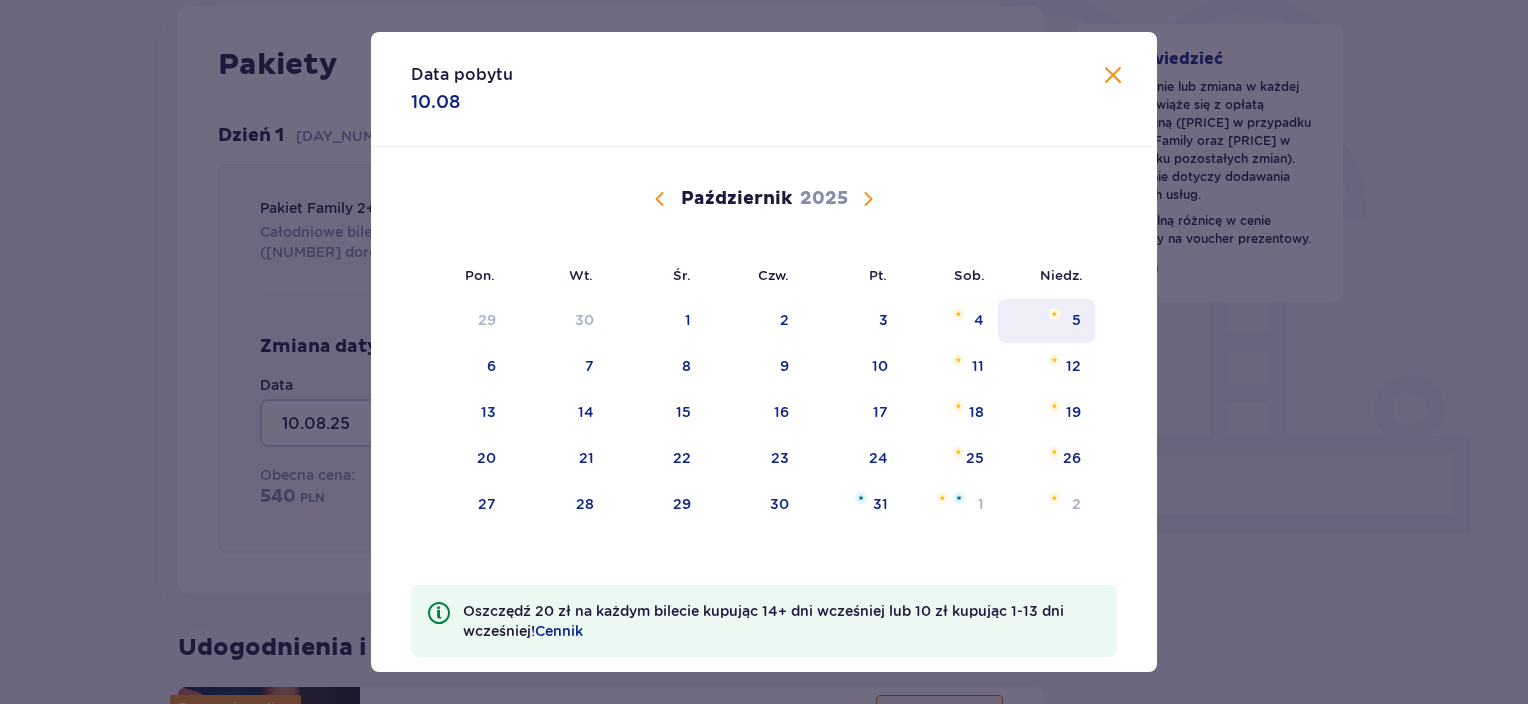 click on "5" at bounding box center [1046, 321] 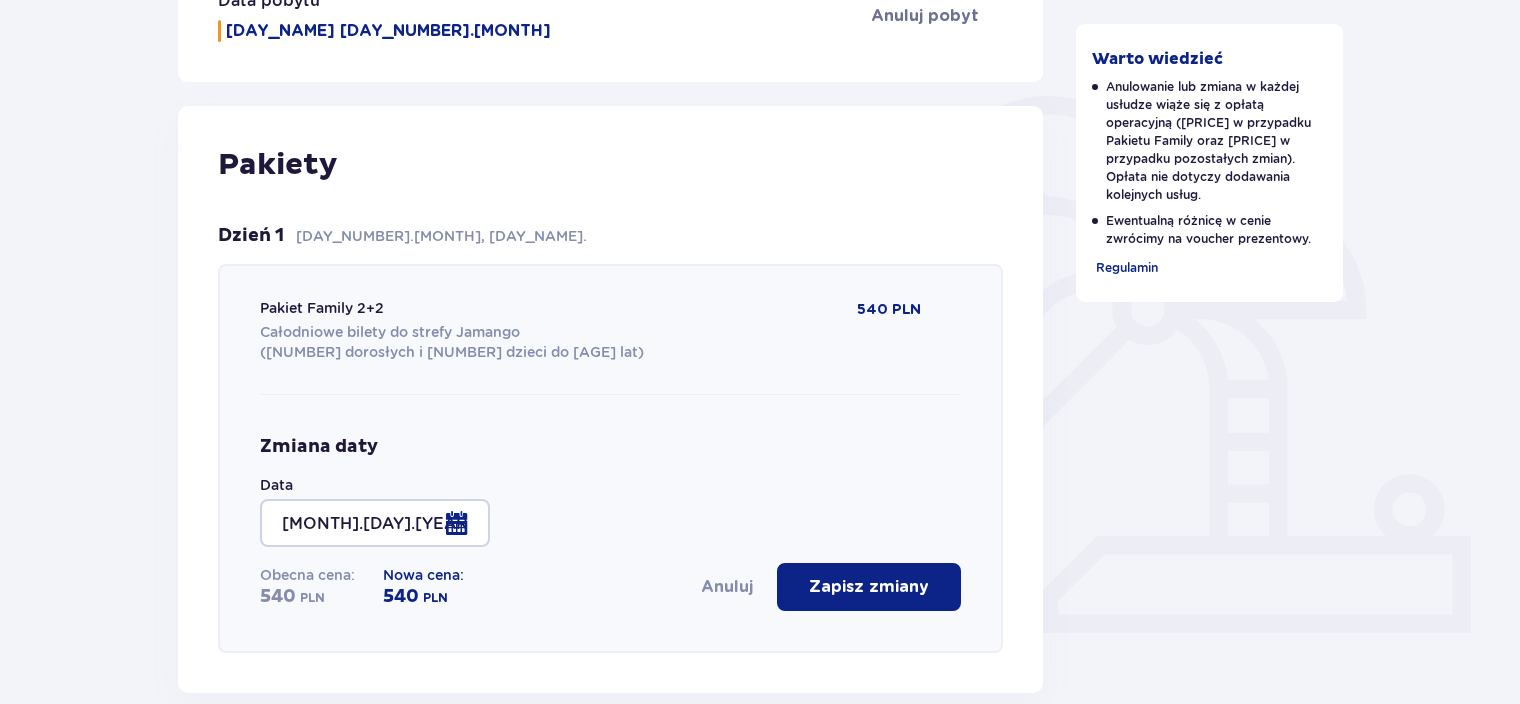 scroll, scrollTop: 600, scrollLeft: 0, axis: vertical 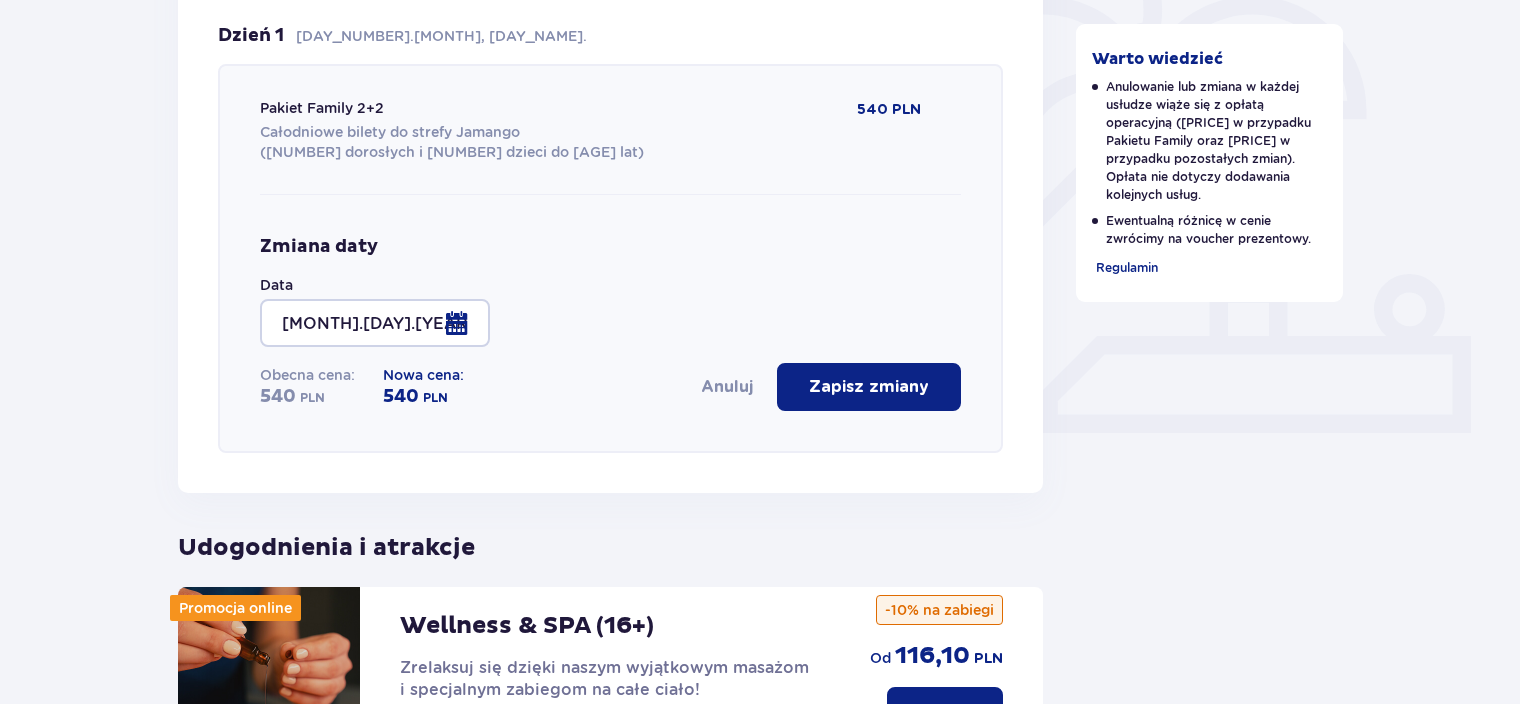 click on "Zapisz zmiany" at bounding box center [869, 387] 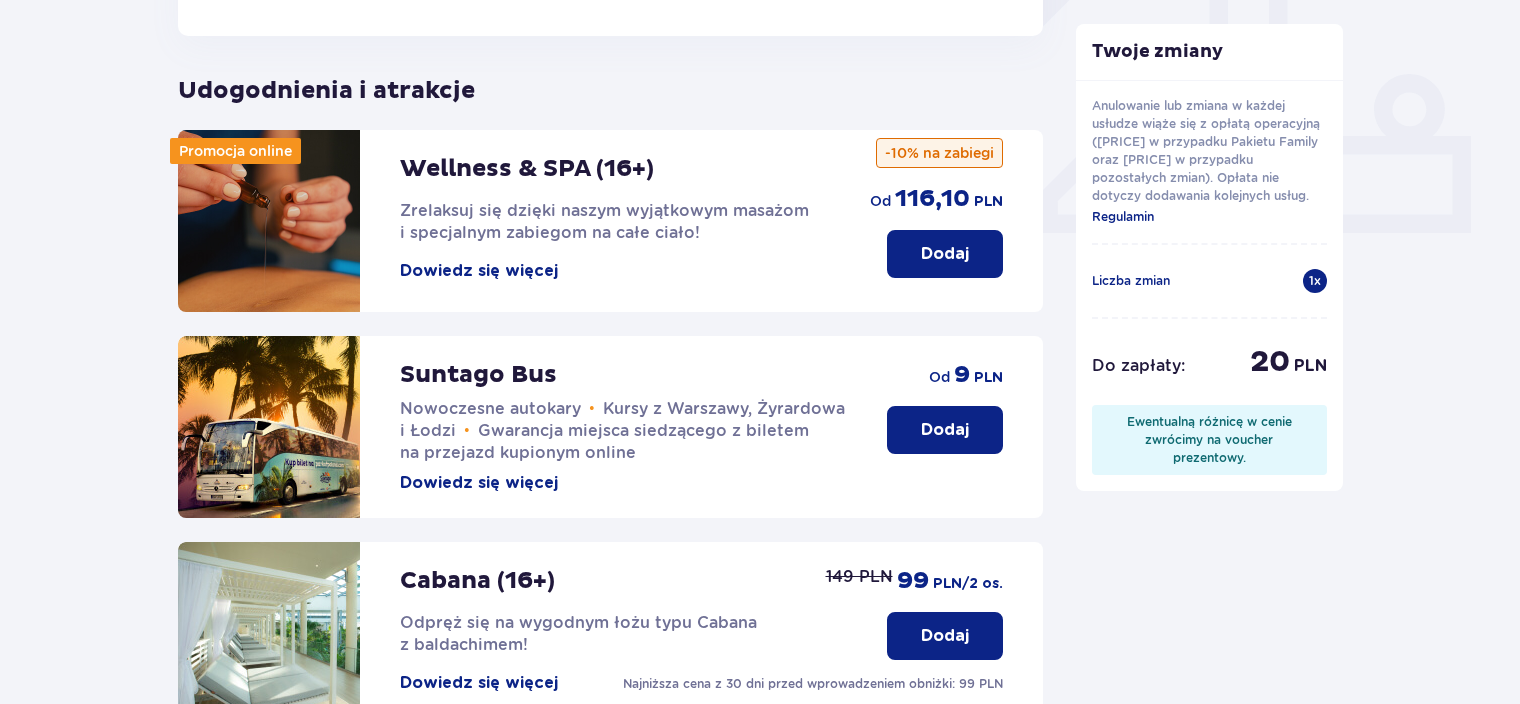 scroll, scrollTop: 1011, scrollLeft: 0, axis: vertical 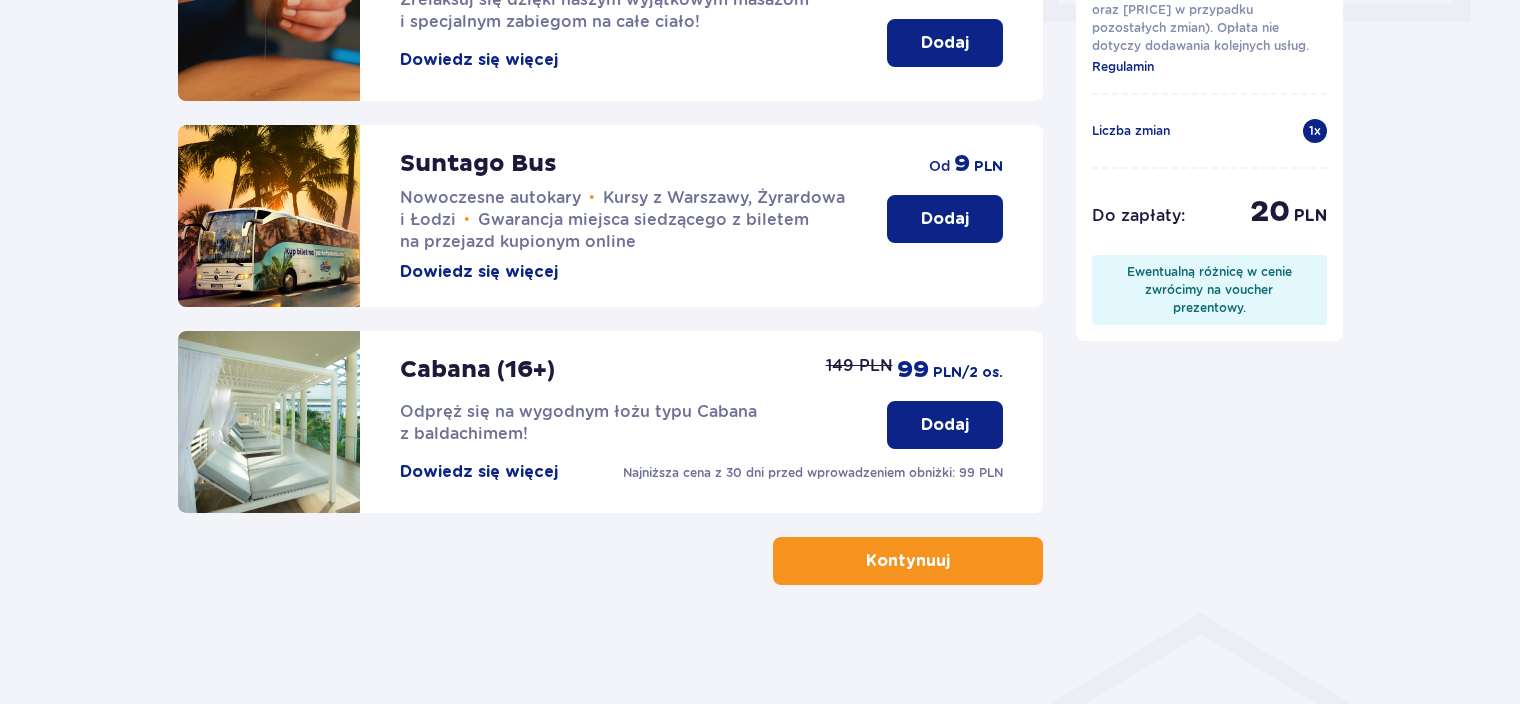 click on "Kontynuuj" at bounding box center (908, 561) 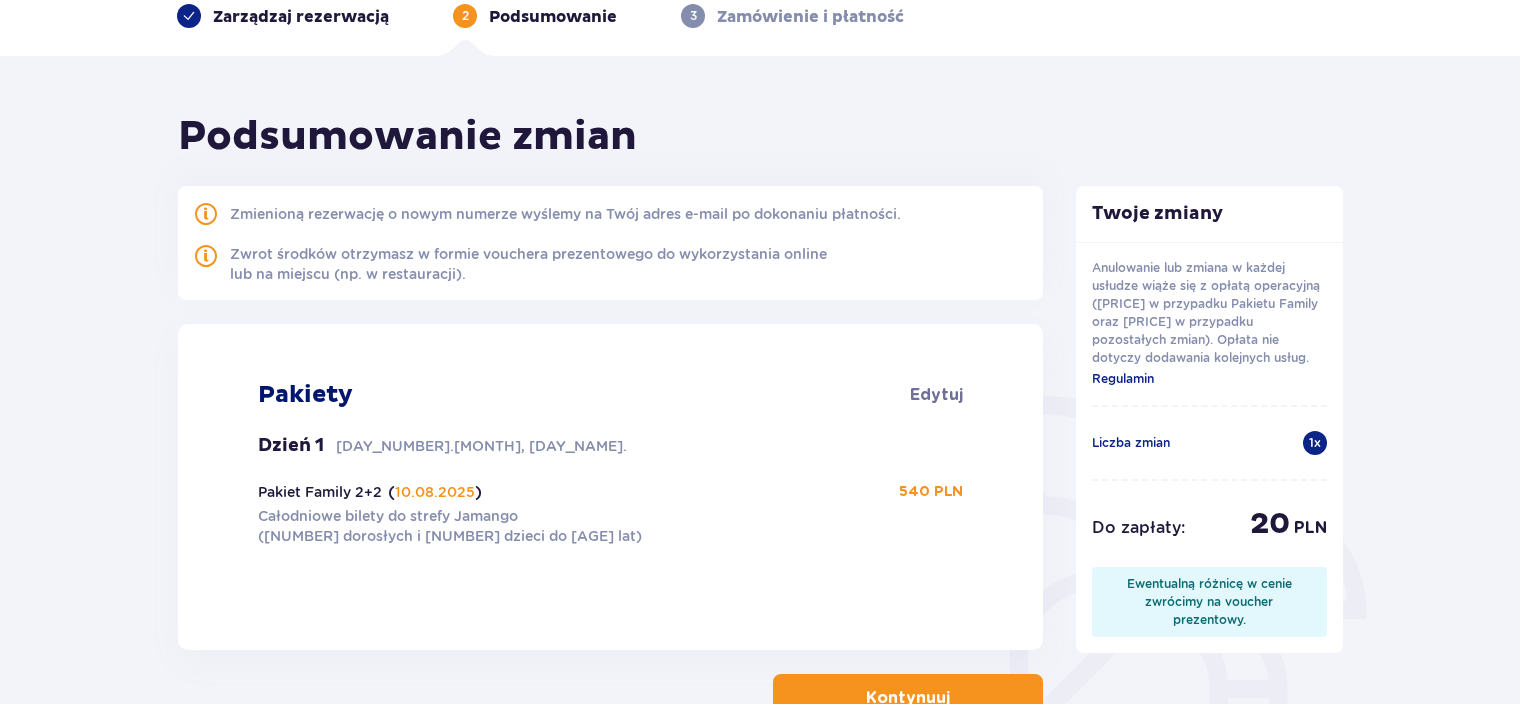 scroll, scrollTop: 200, scrollLeft: 0, axis: vertical 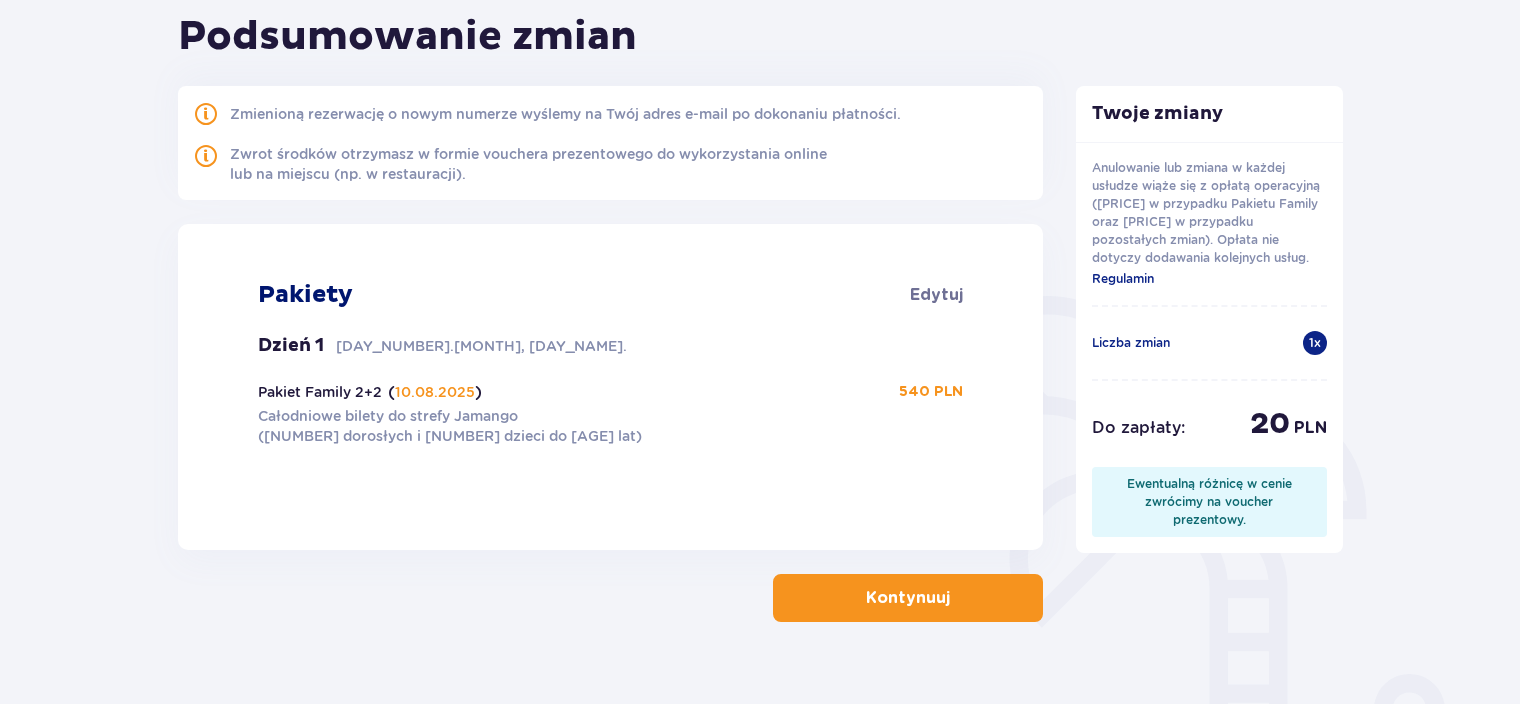 click on "Kontynuuj" at bounding box center [908, 598] 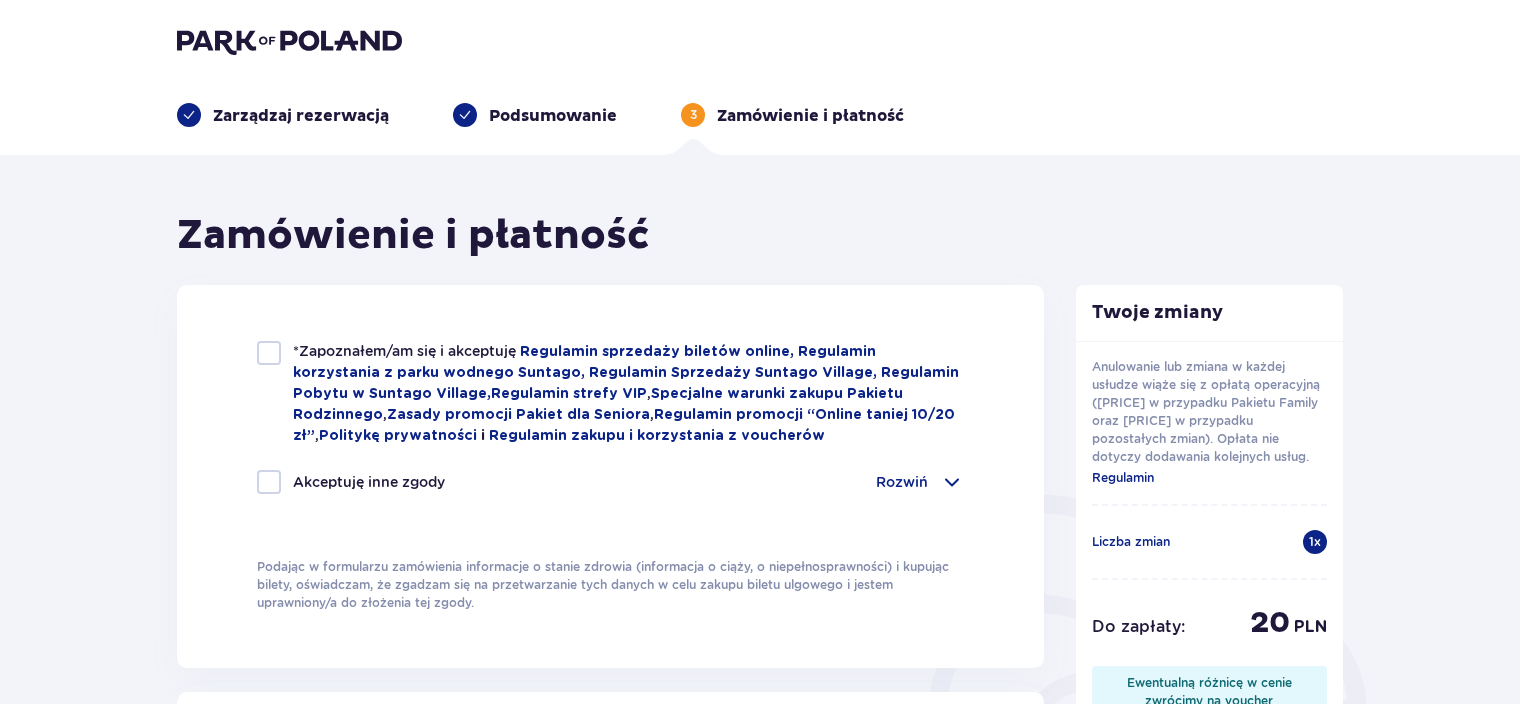scroll, scrollTop: 0, scrollLeft: 0, axis: both 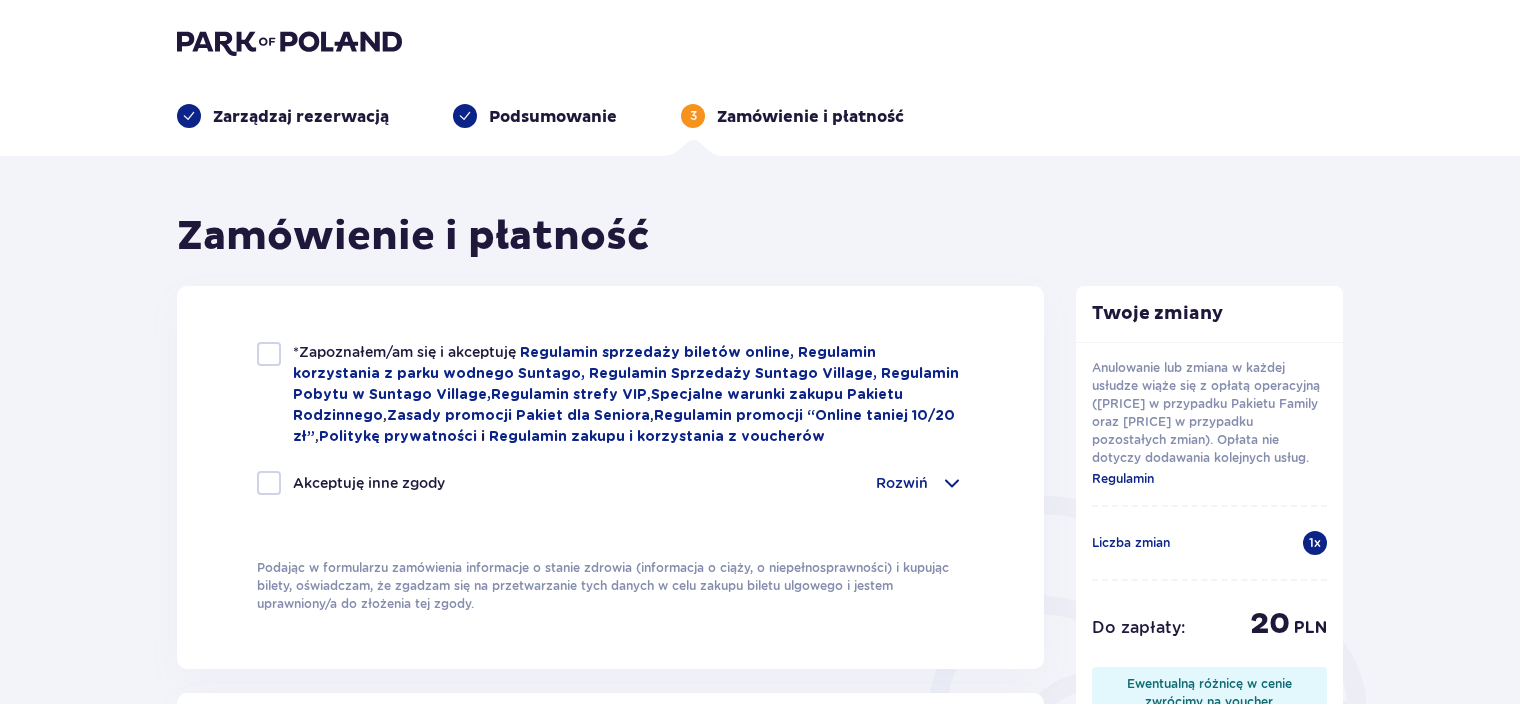 click at bounding box center [269, 354] 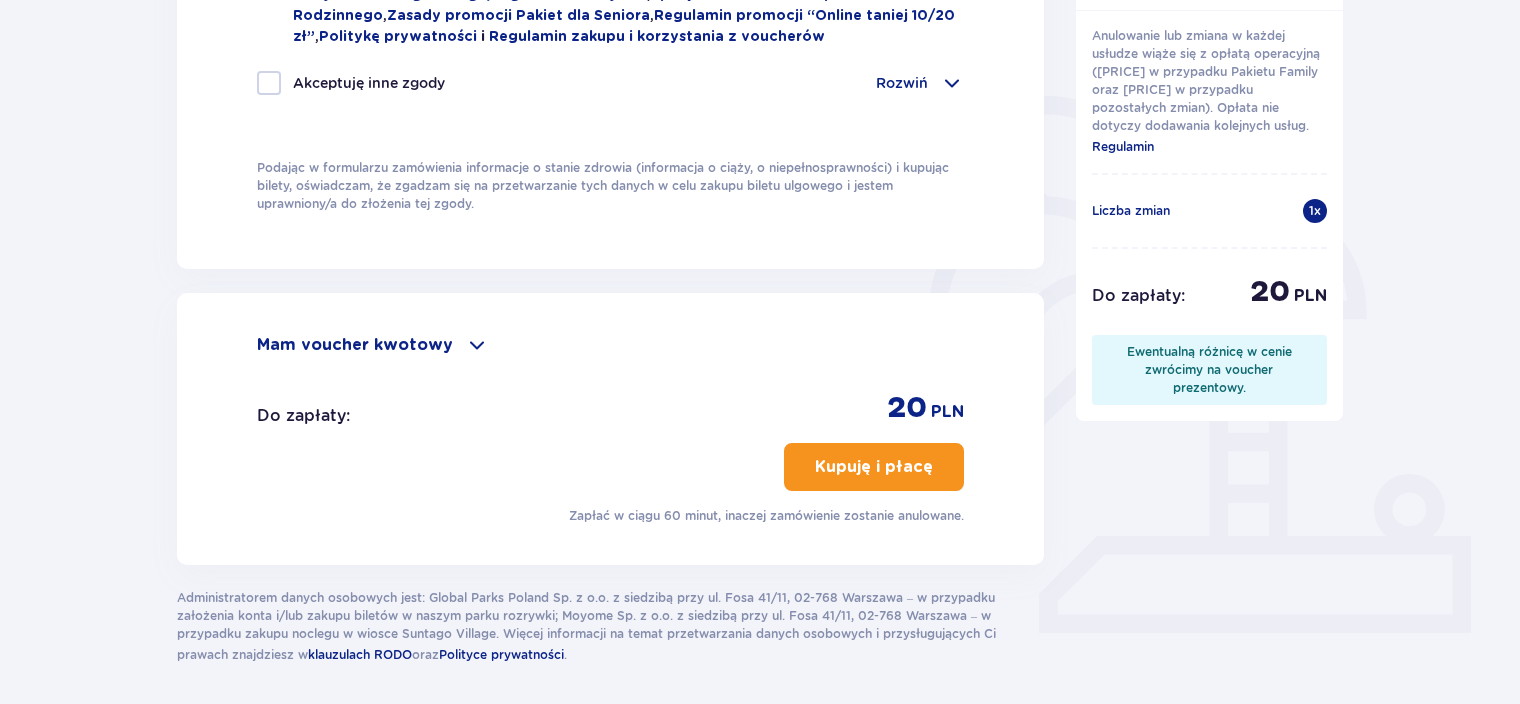 scroll, scrollTop: 476, scrollLeft: 0, axis: vertical 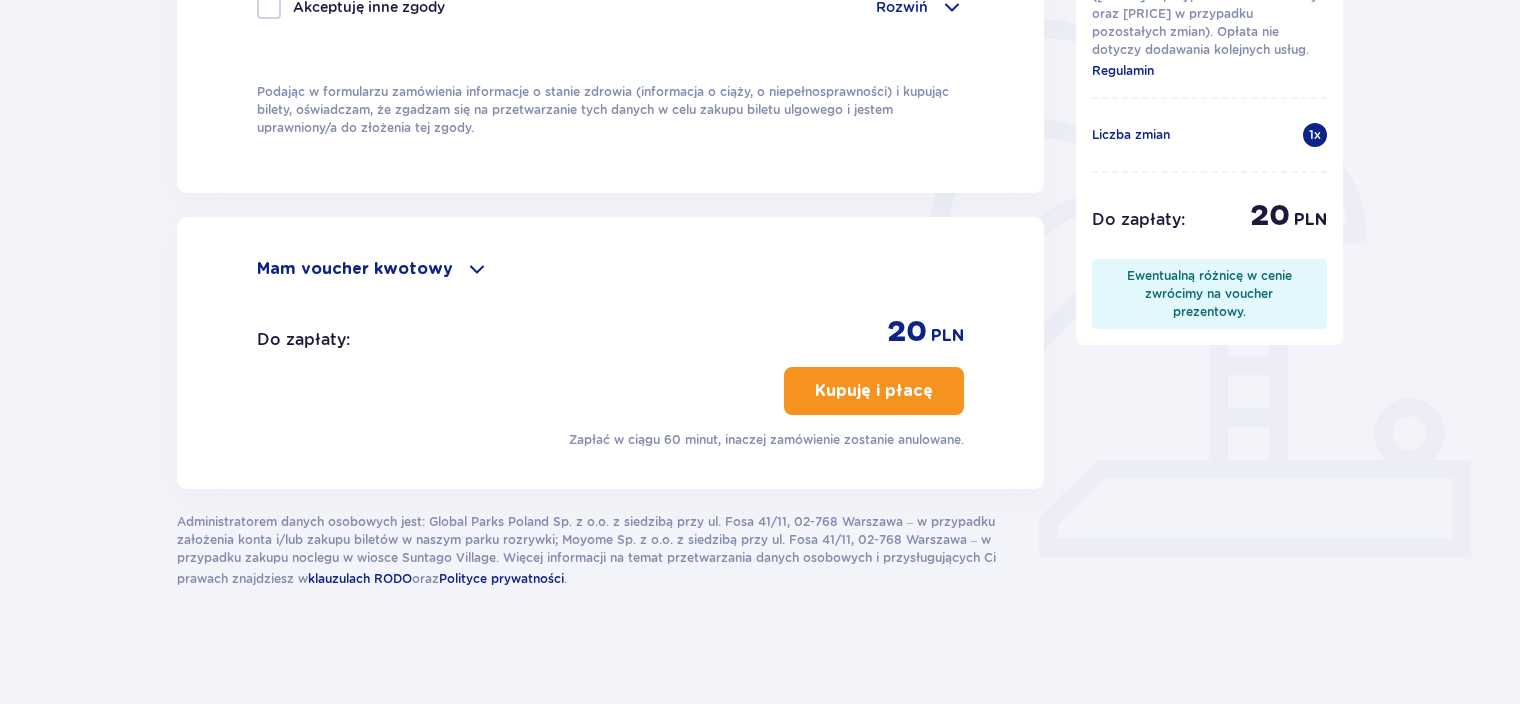 click on "Kupuję i płacę" at bounding box center [874, 391] 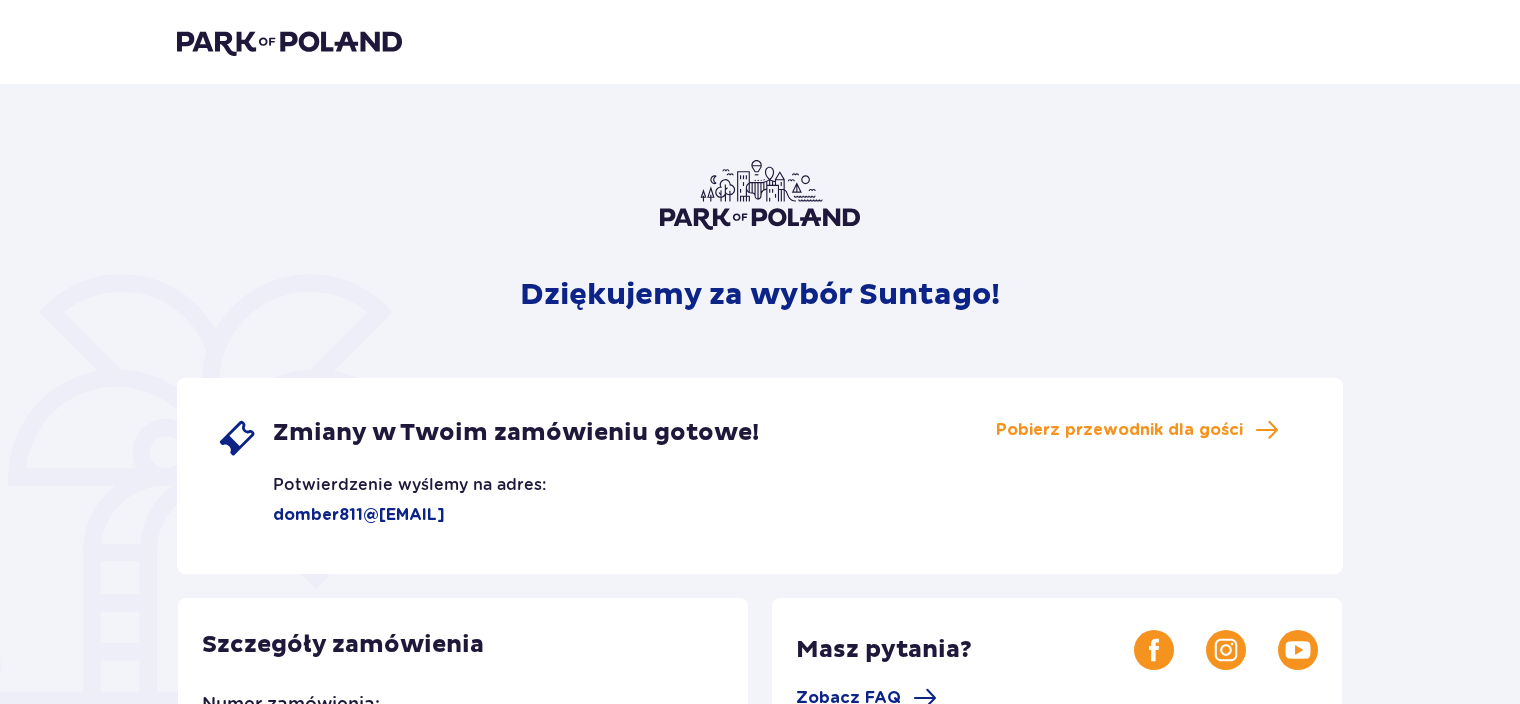 scroll, scrollTop: 0, scrollLeft: 0, axis: both 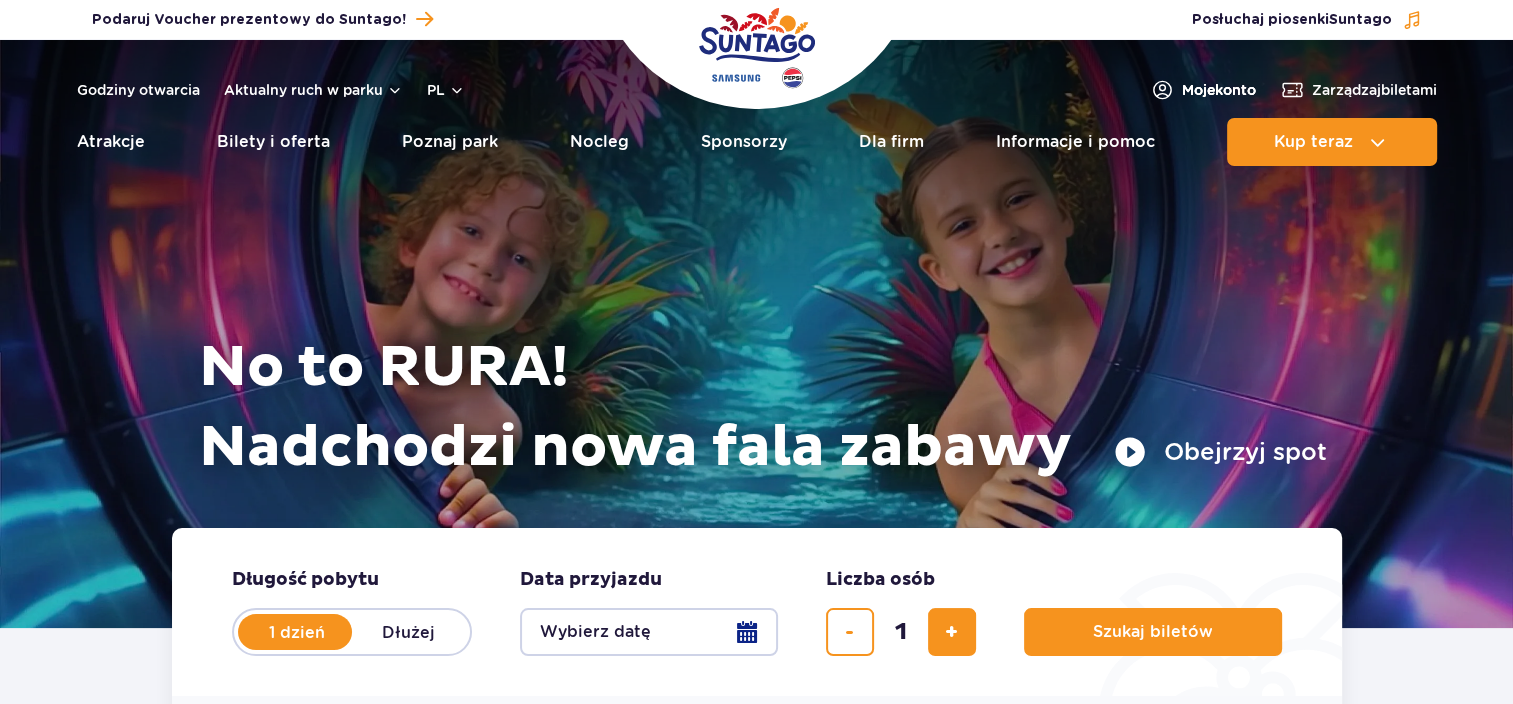click on "Moje  konto" at bounding box center (1219, 90) 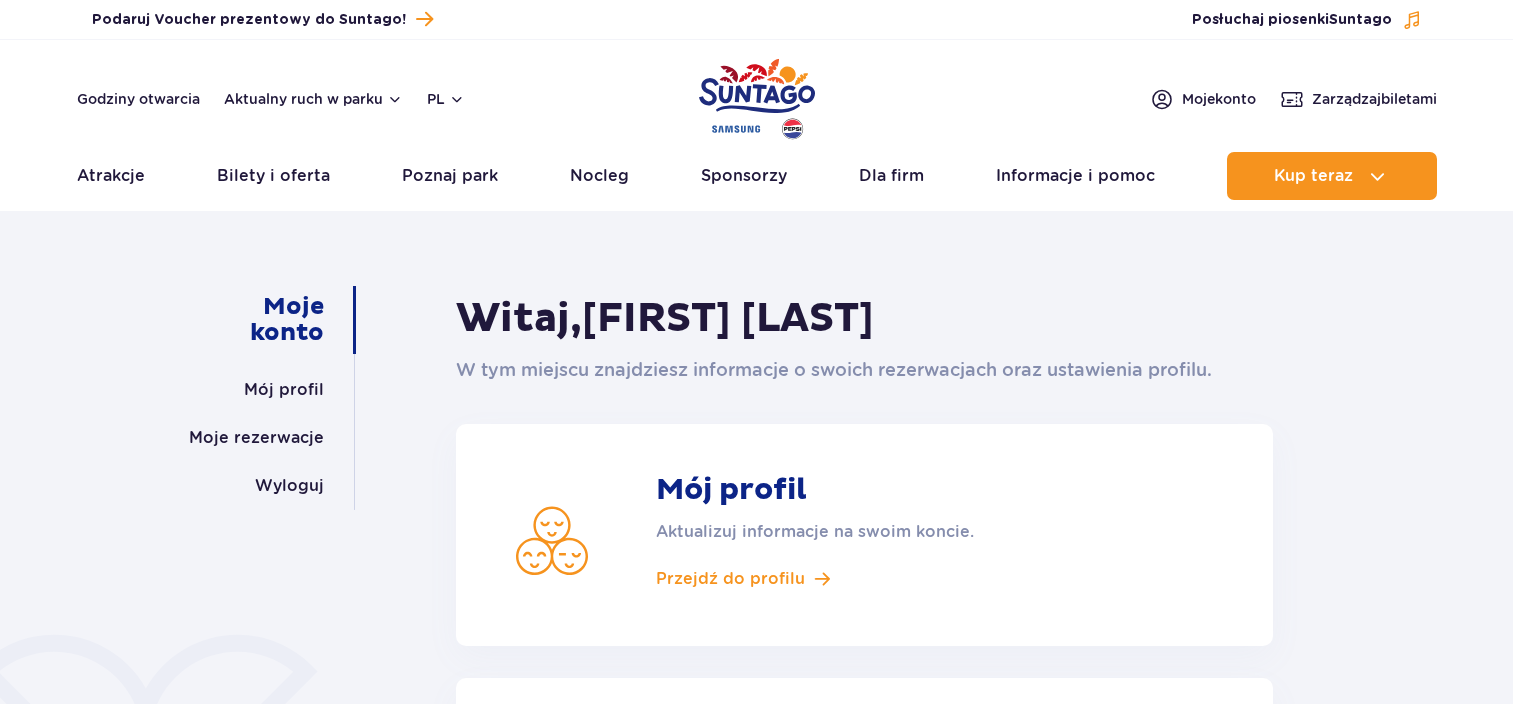 scroll, scrollTop: 0, scrollLeft: 0, axis: both 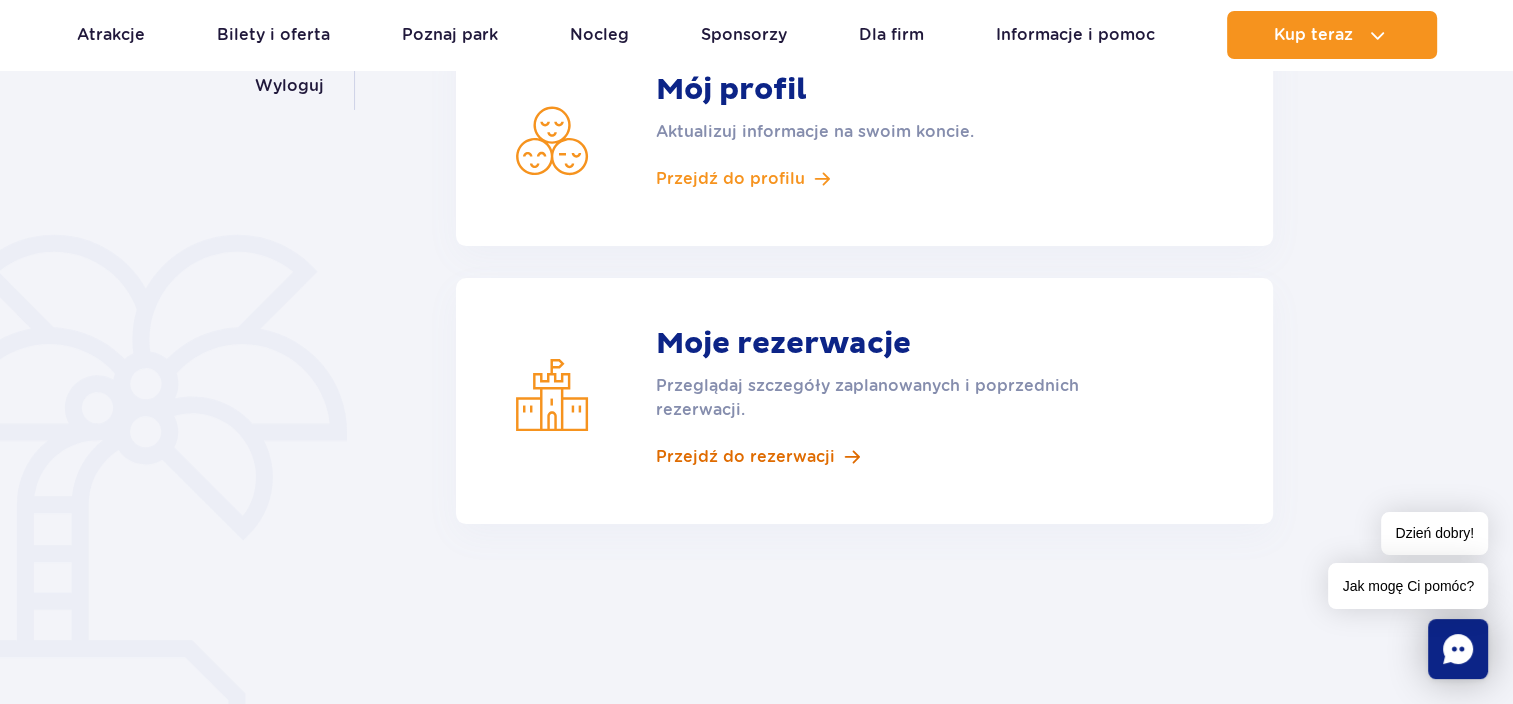 click on "Przejdź do rezerwacji" at bounding box center [745, 457] 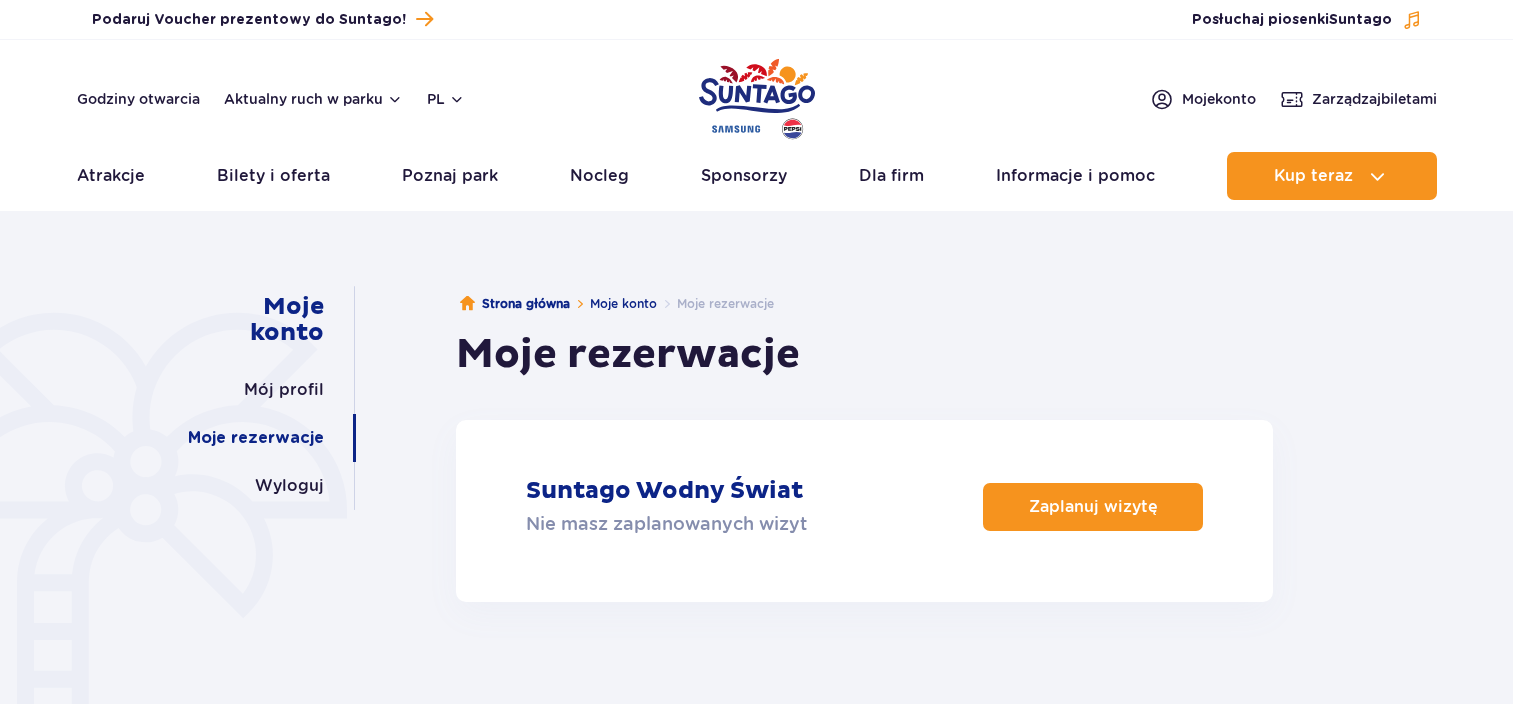 scroll, scrollTop: 0, scrollLeft: 0, axis: both 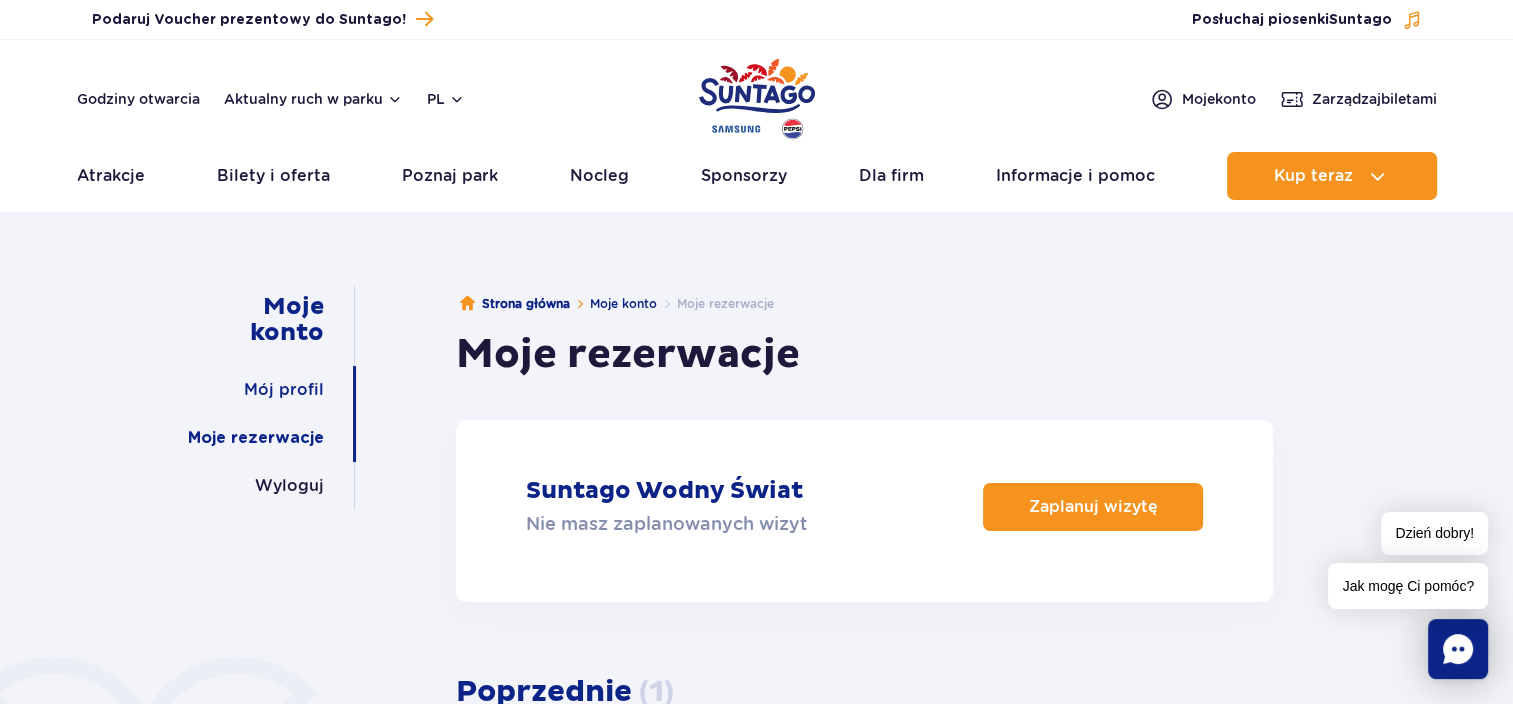 click on "Mój profil" at bounding box center (284, 390) 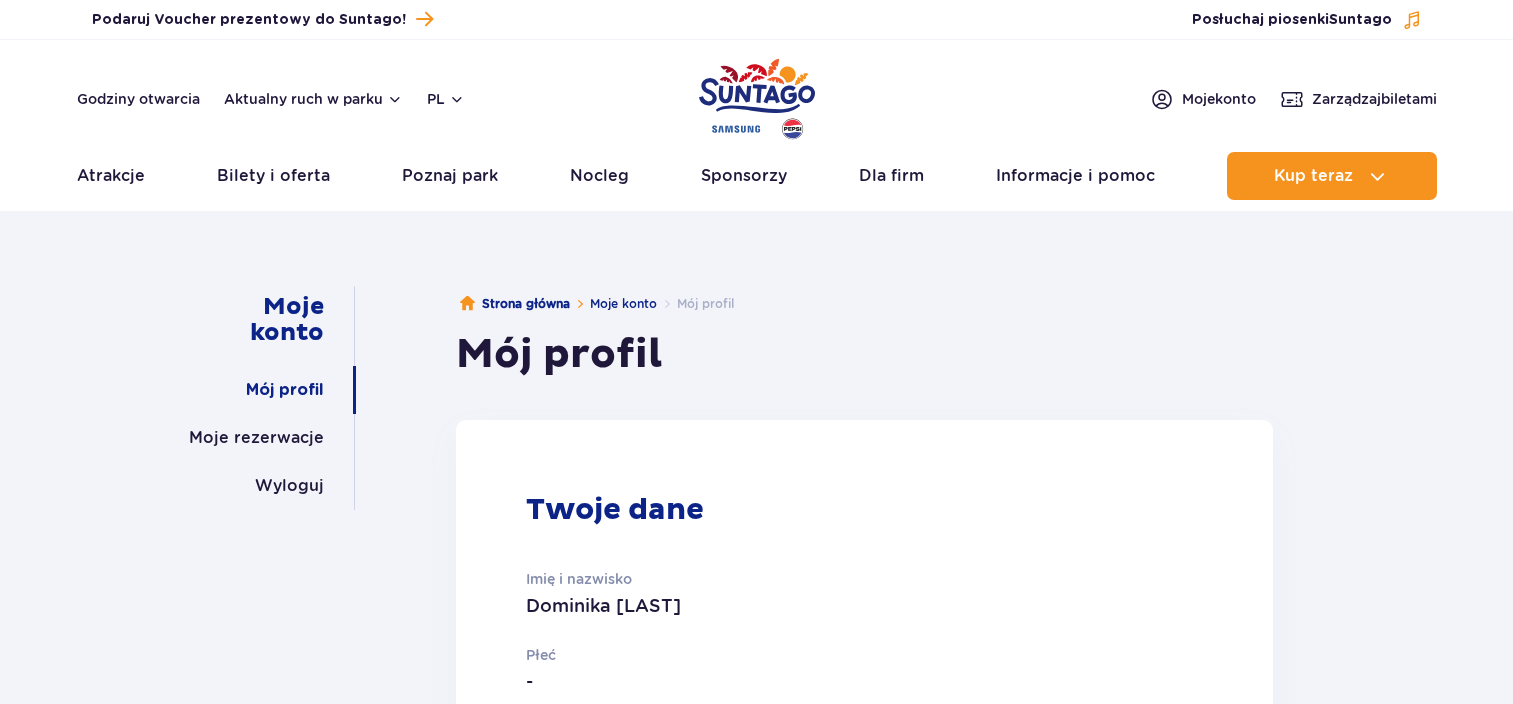 scroll, scrollTop: 0, scrollLeft: 0, axis: both 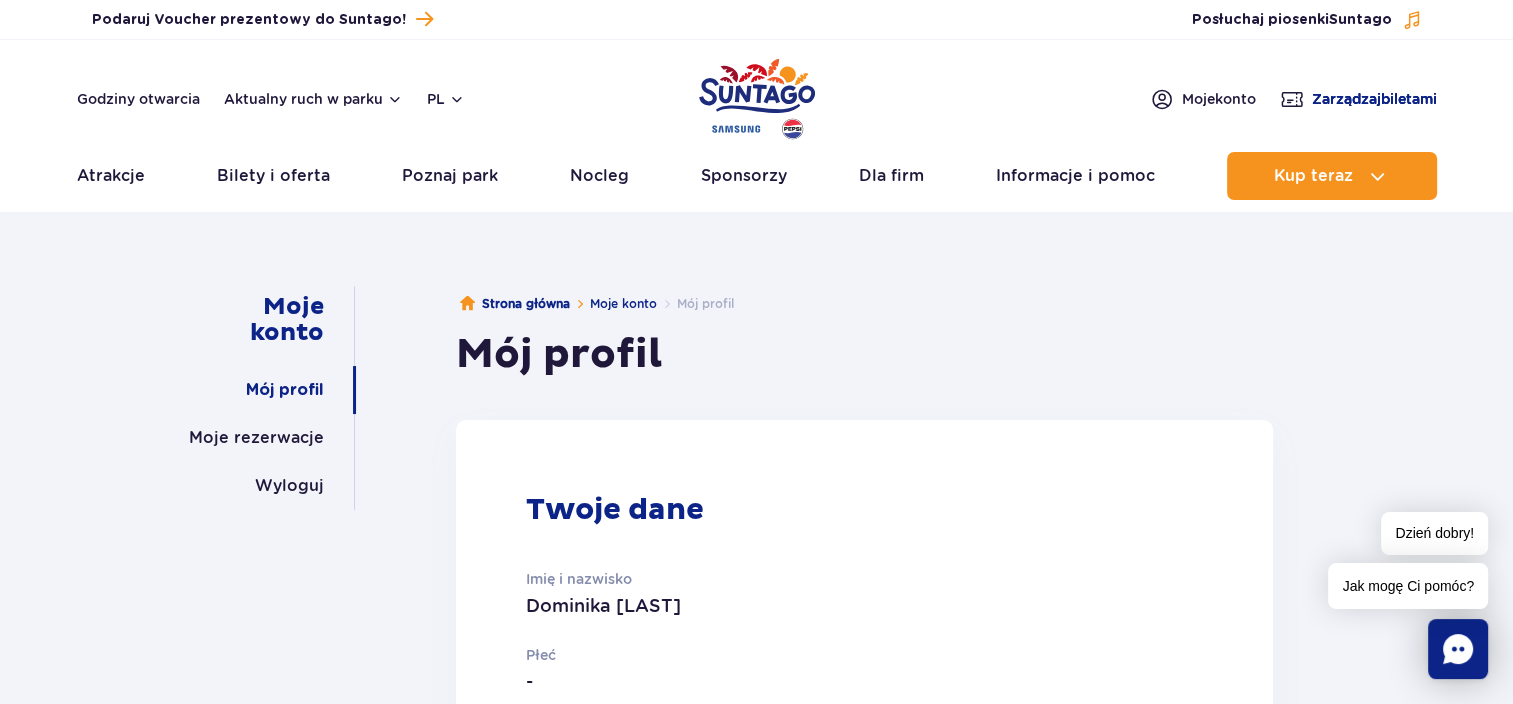 click on "Zarządzaj  biletami" at bounding box center (1374, 99) 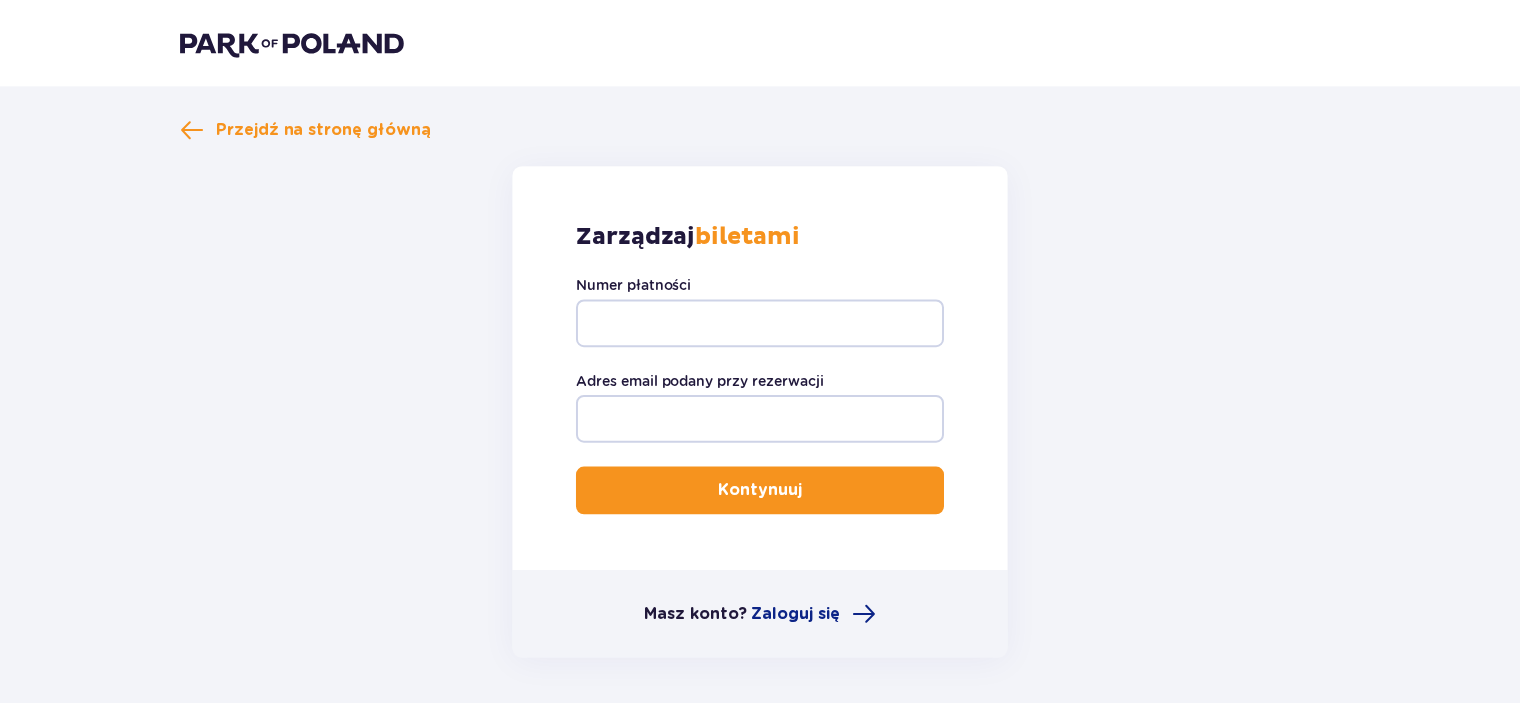 scroll, scrollTop: 0, scrollLeft: 0, axis: both 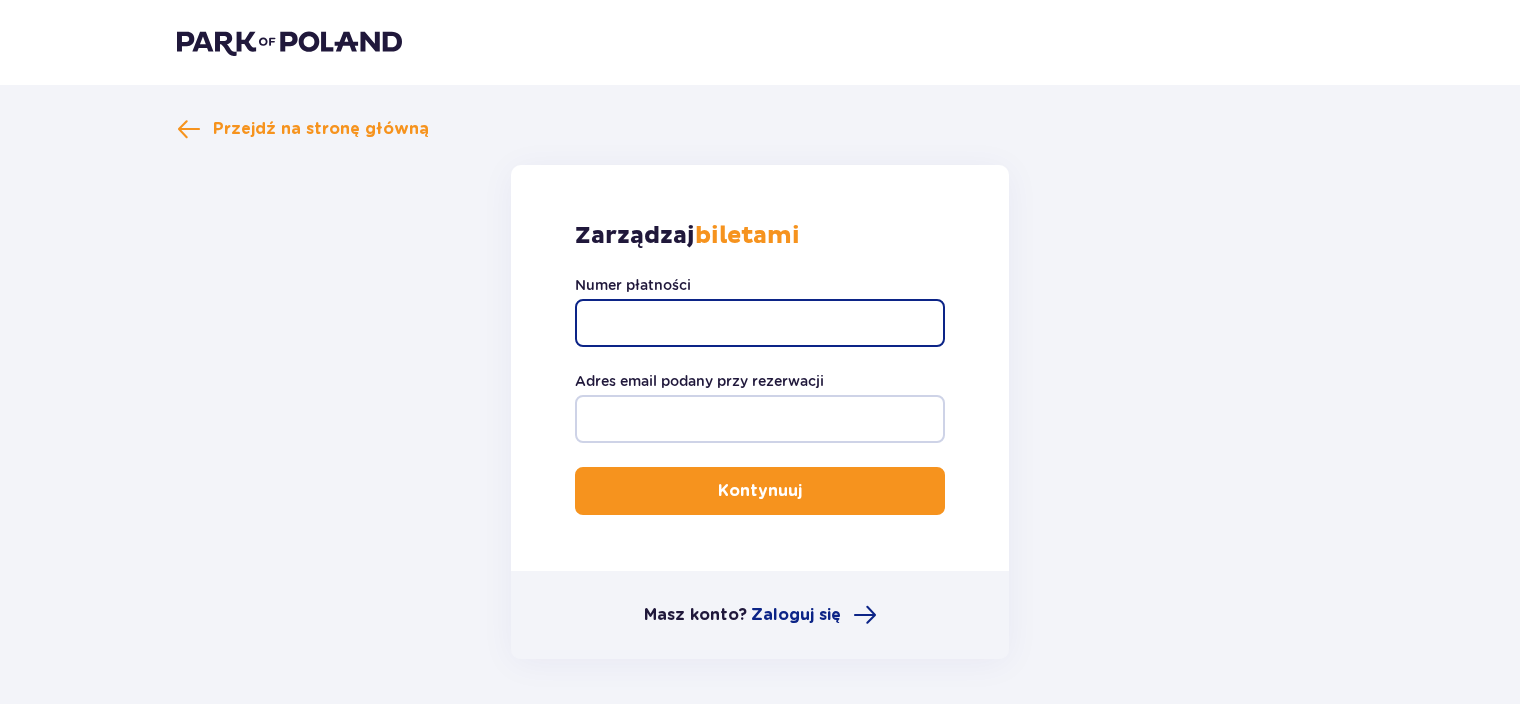 click on "Numer płatności" at bounding box center [760, 323] 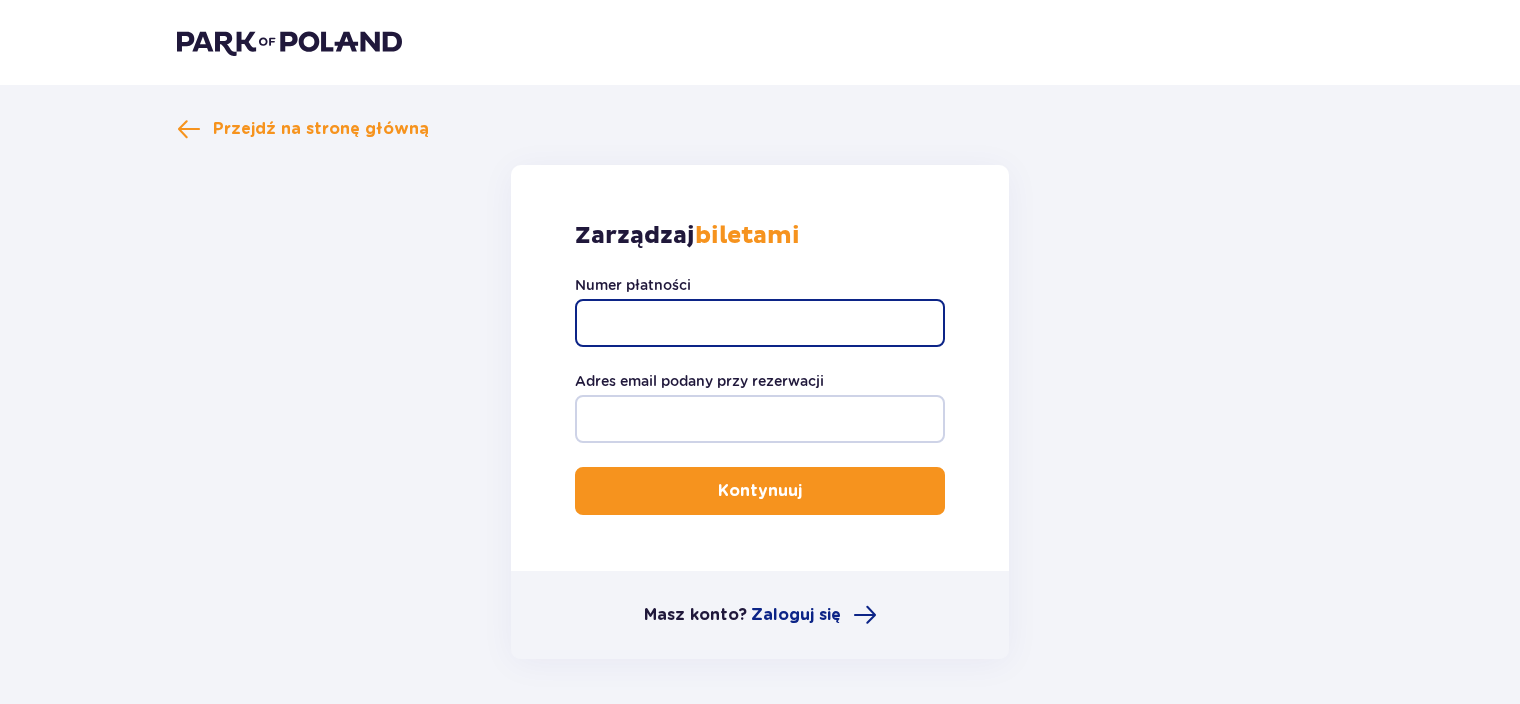 drag, startPoint x: 741, startPoint y: 312, endPoint x: 651, endPoint y: 316, distance: 90.088844 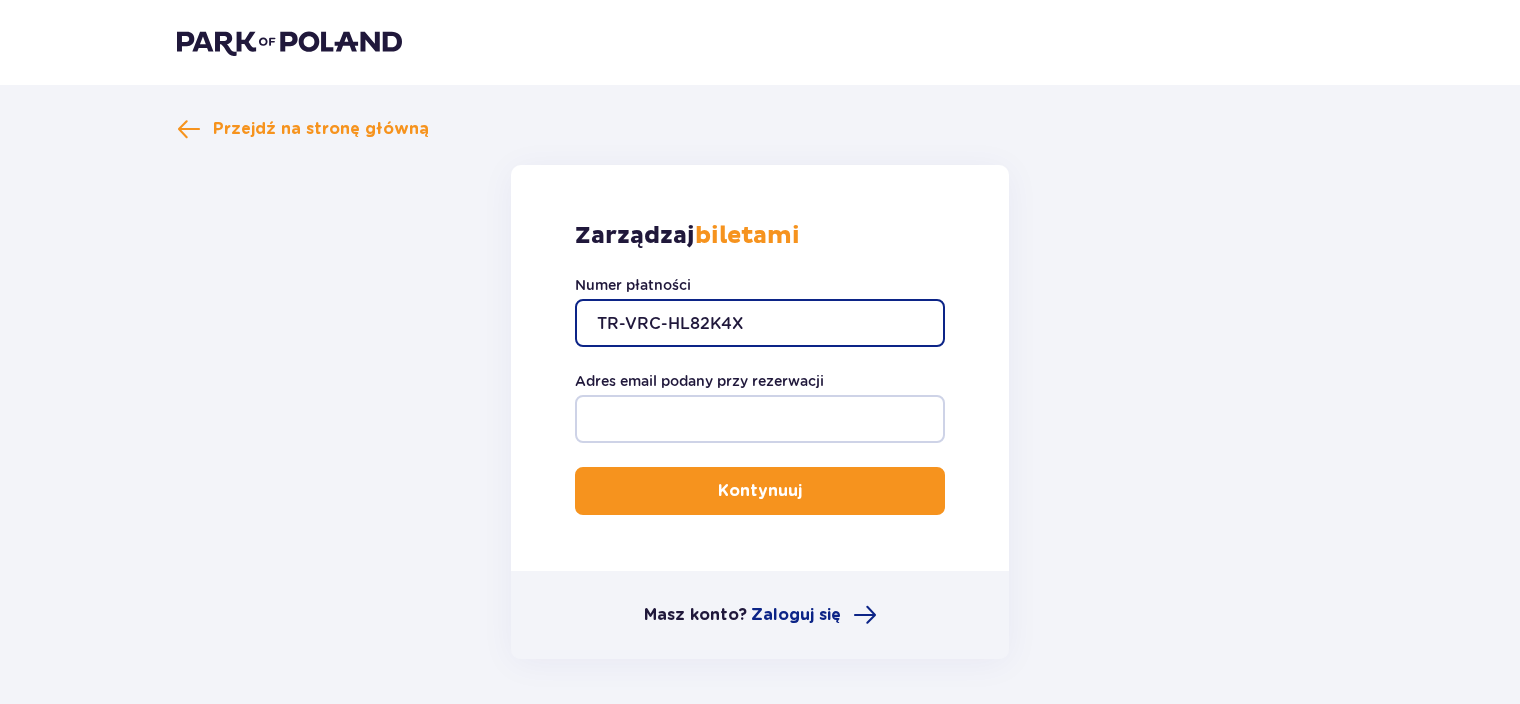 type on "TR-VRC-HL82K4X" 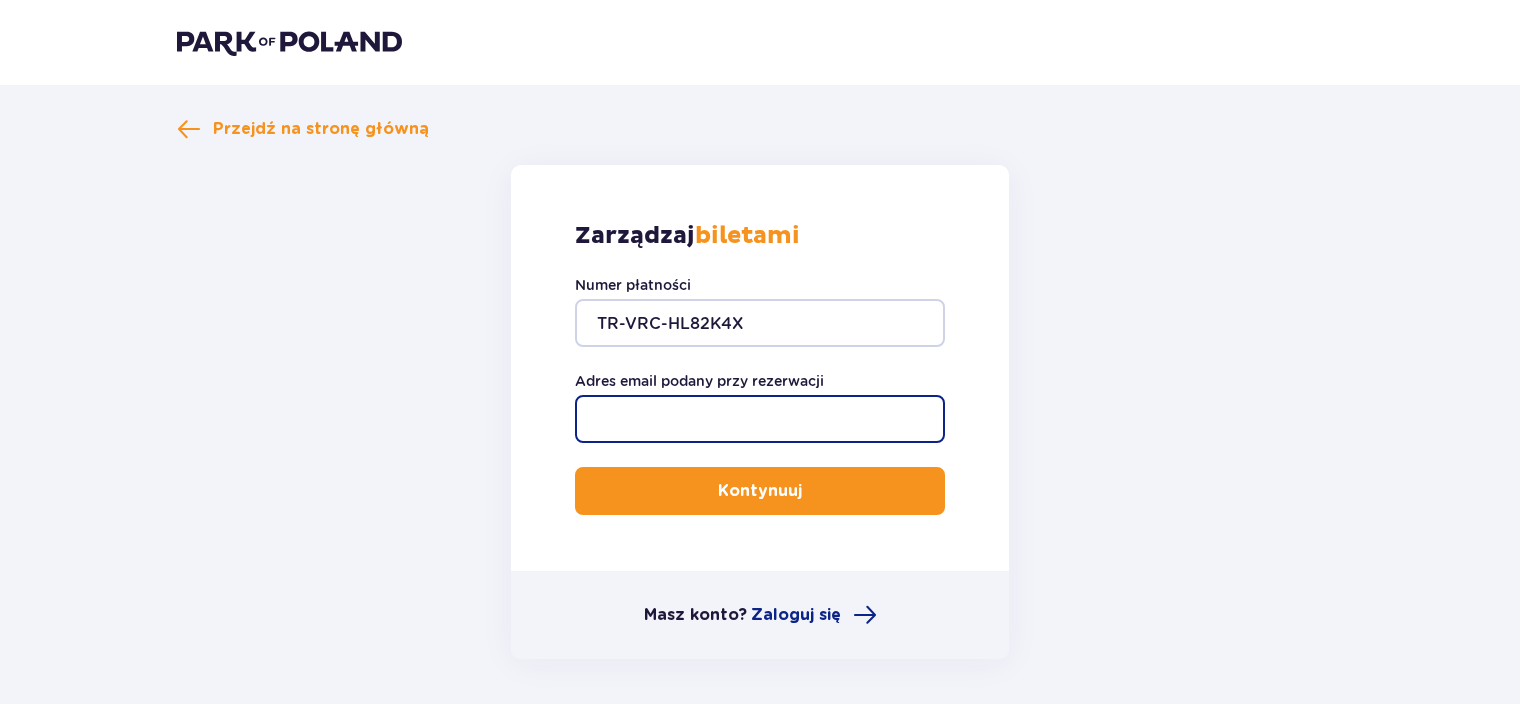 click on "Adres email podany przy rezerwacji" at bounding box center [760, 419] 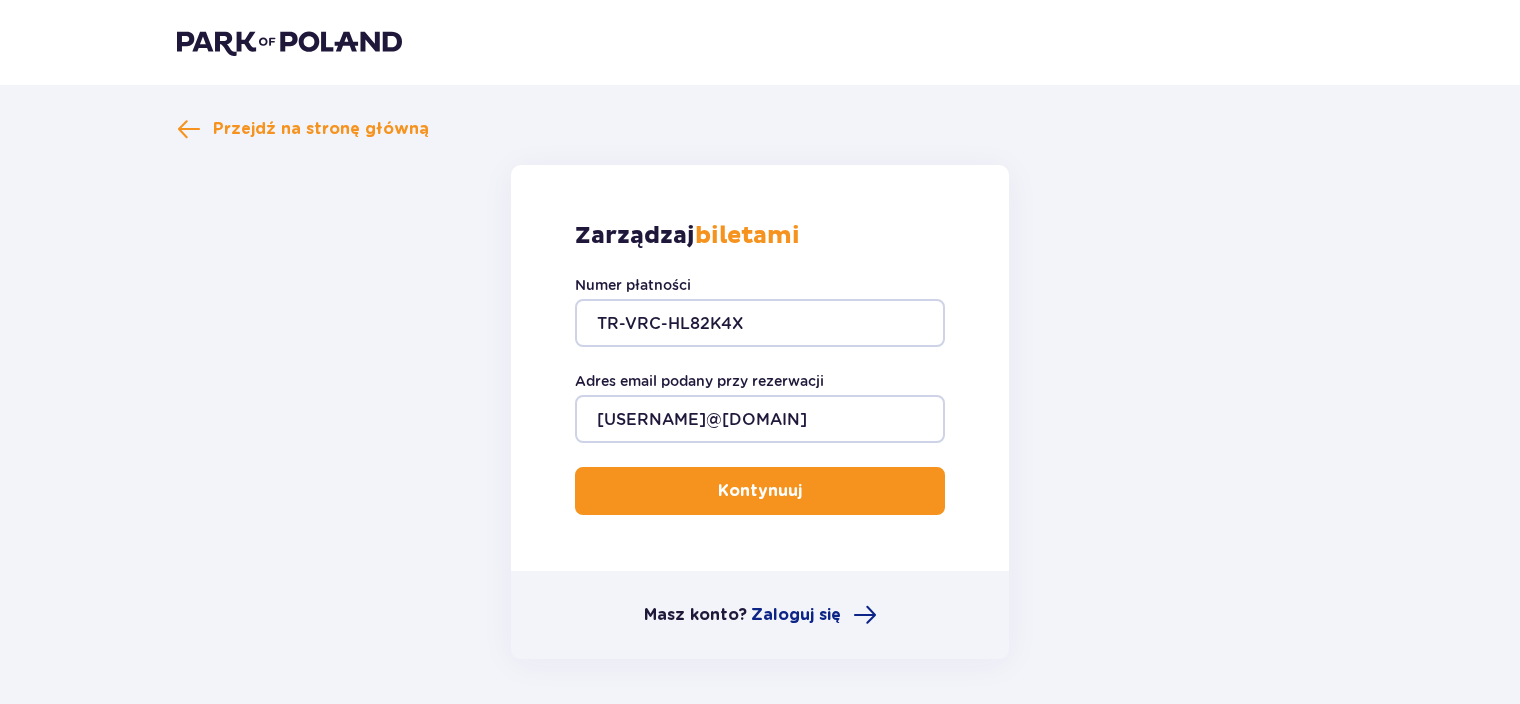 click on "Kontynuuj" at bounding box center [760, 491] 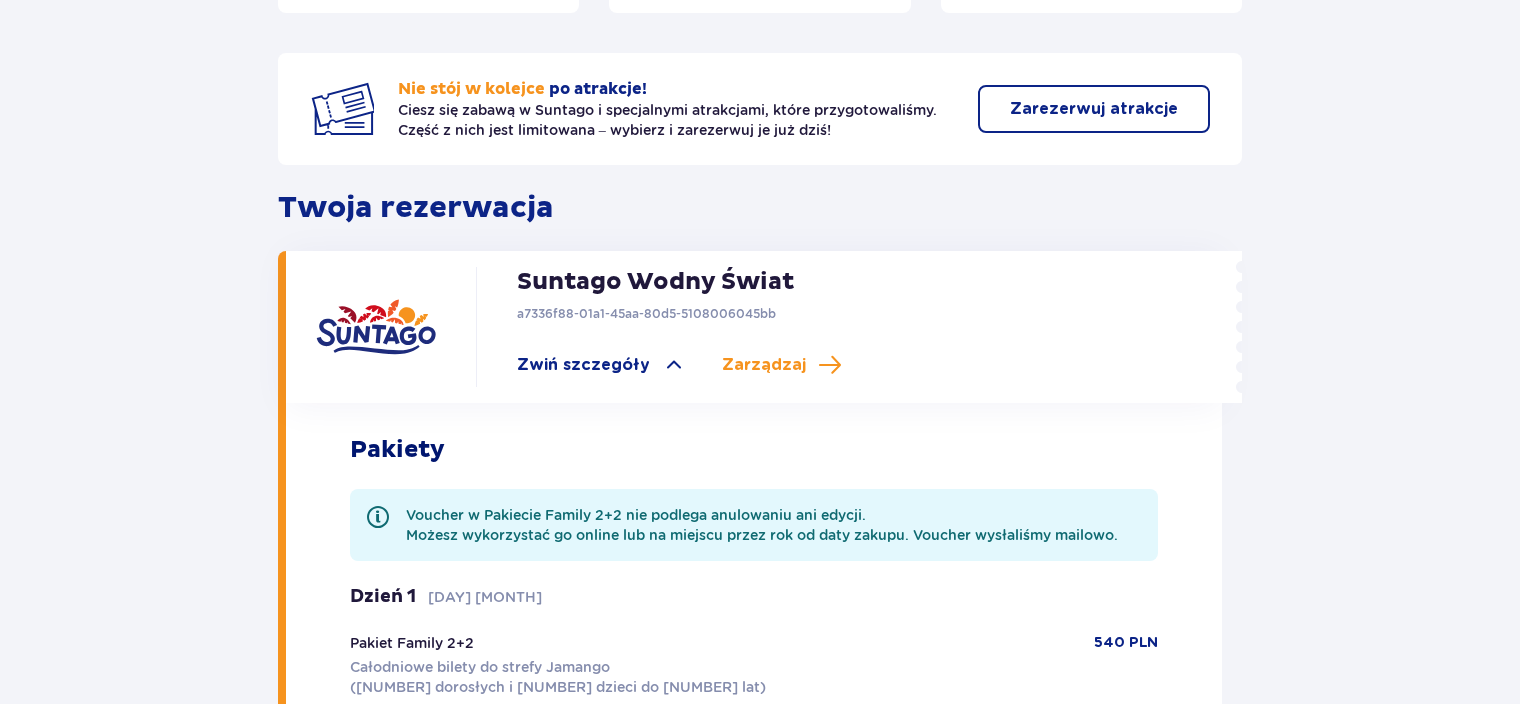 scroll, scrollTop: 118, scrollLeft: 0, axis: vertical 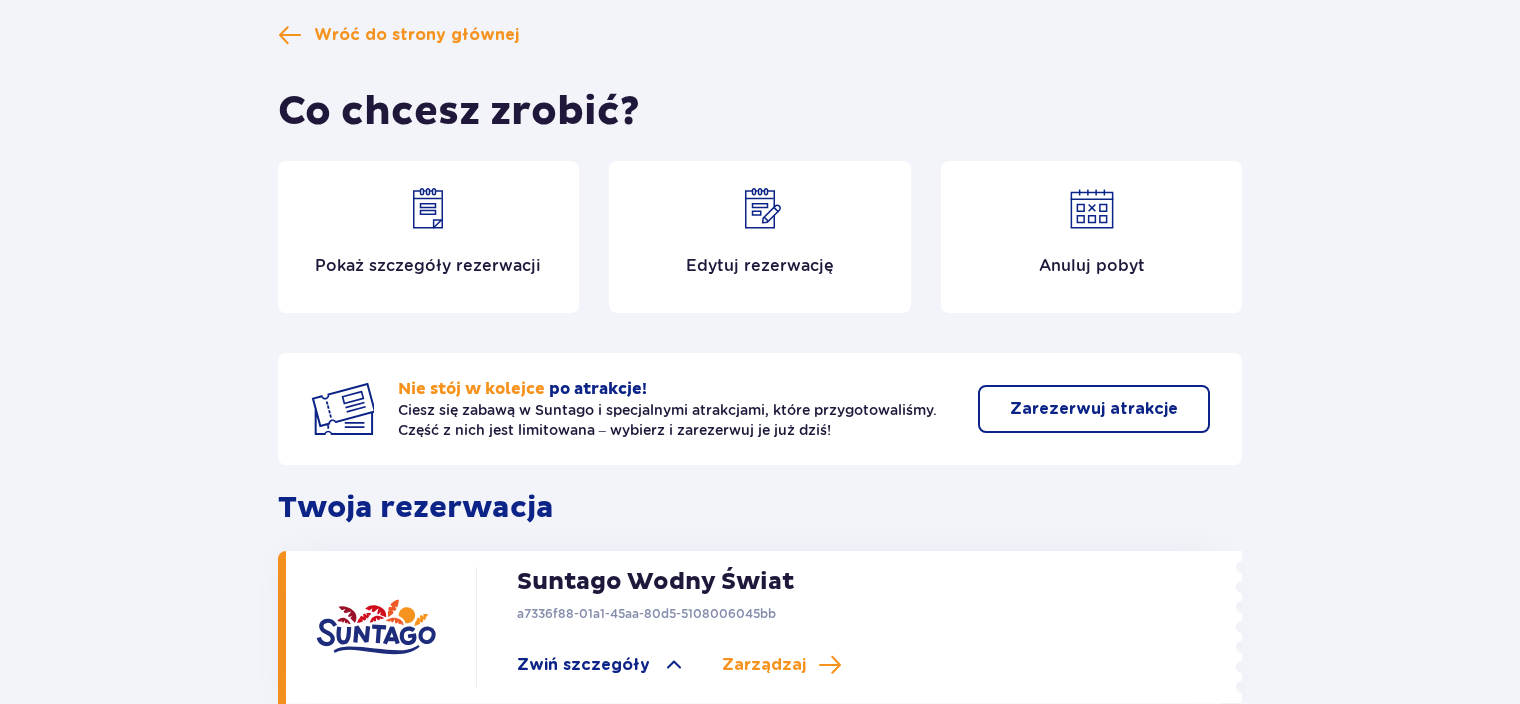 click on "Pokaż szczegóły rezerwacji" at bounding box center [428, 266] 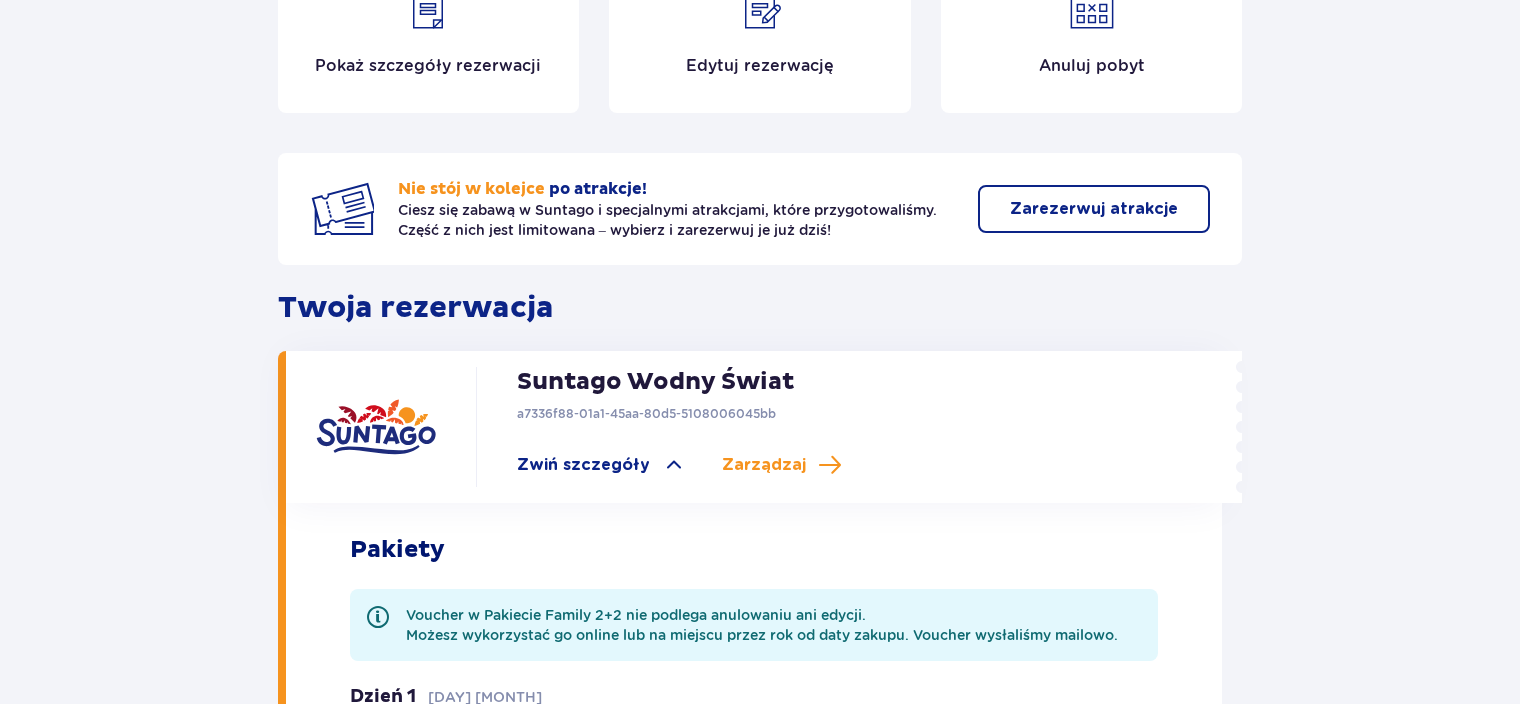 scroll, scrollTop: 218, scrollLeft: 0, axis: vertical 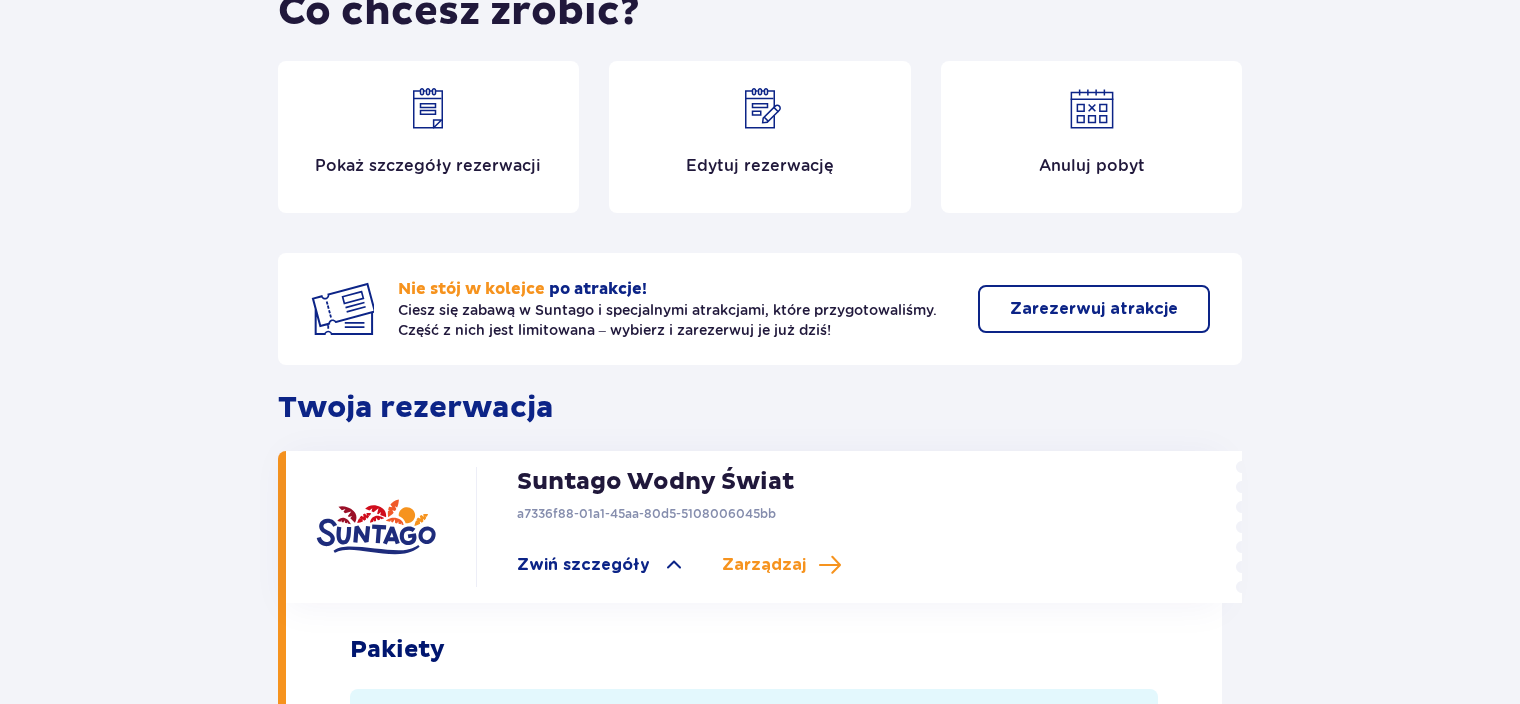 click at bounding box center (760, 109) 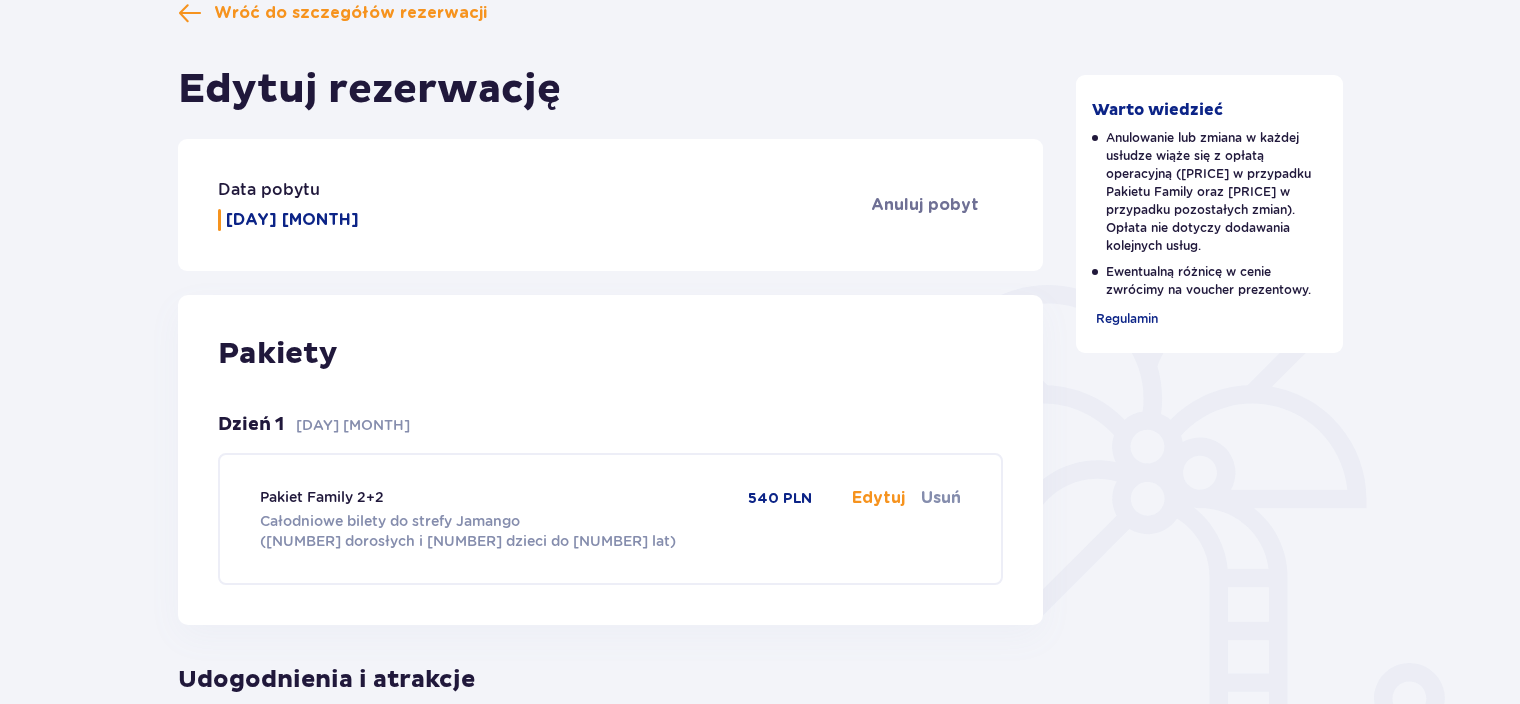 scroll, scrollTop: 0, scrollLeft: 0, axis: both 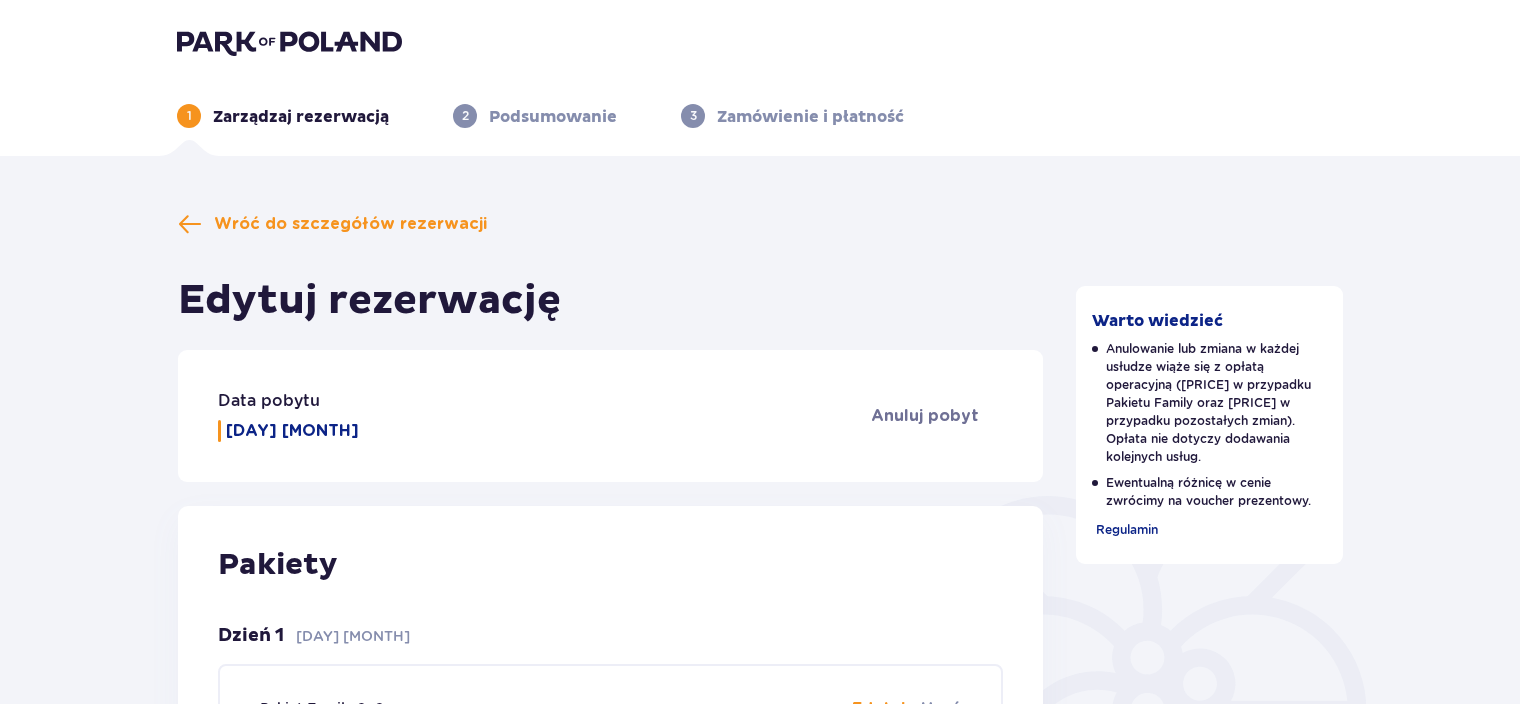 click at bounding box center [289, 42] 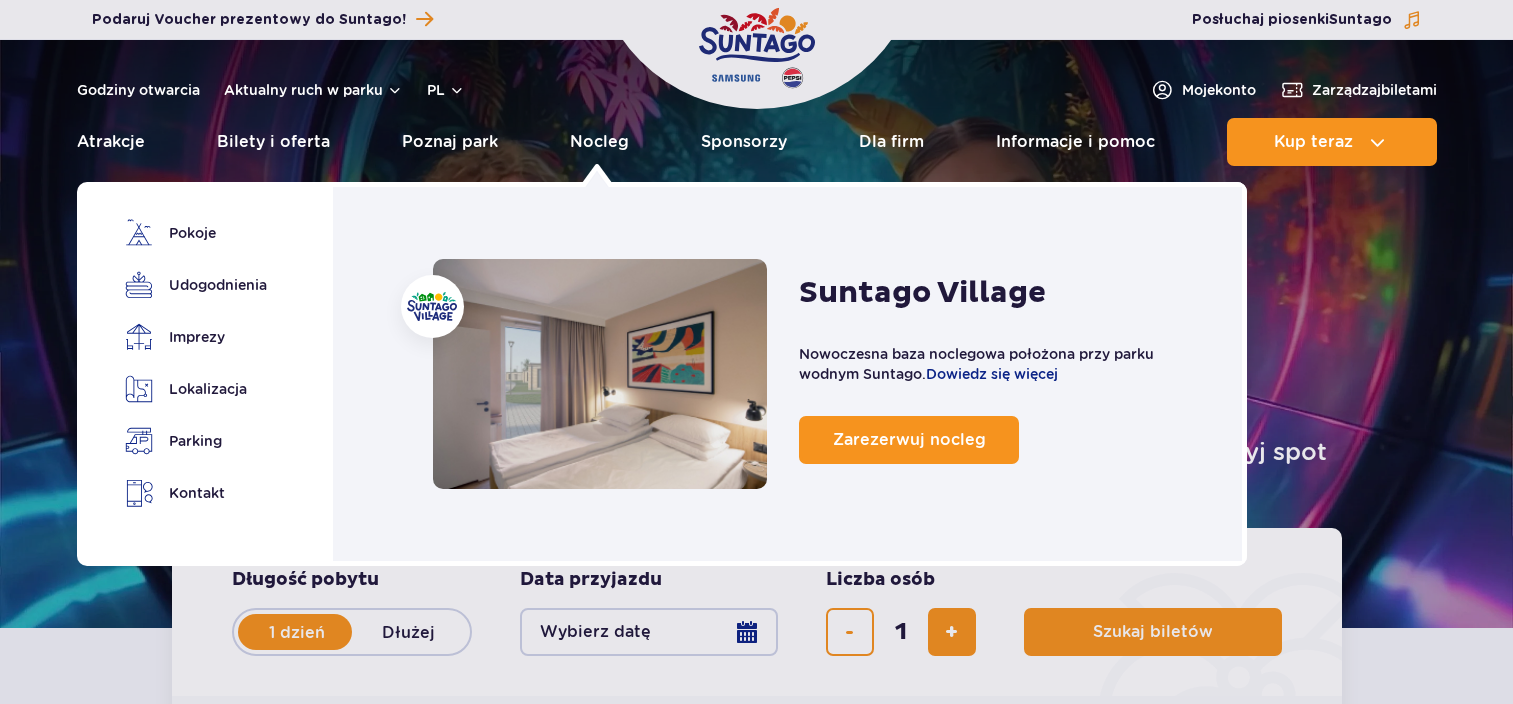 scroll, scrollTop: 0, scrollLeft: 0, axis: both 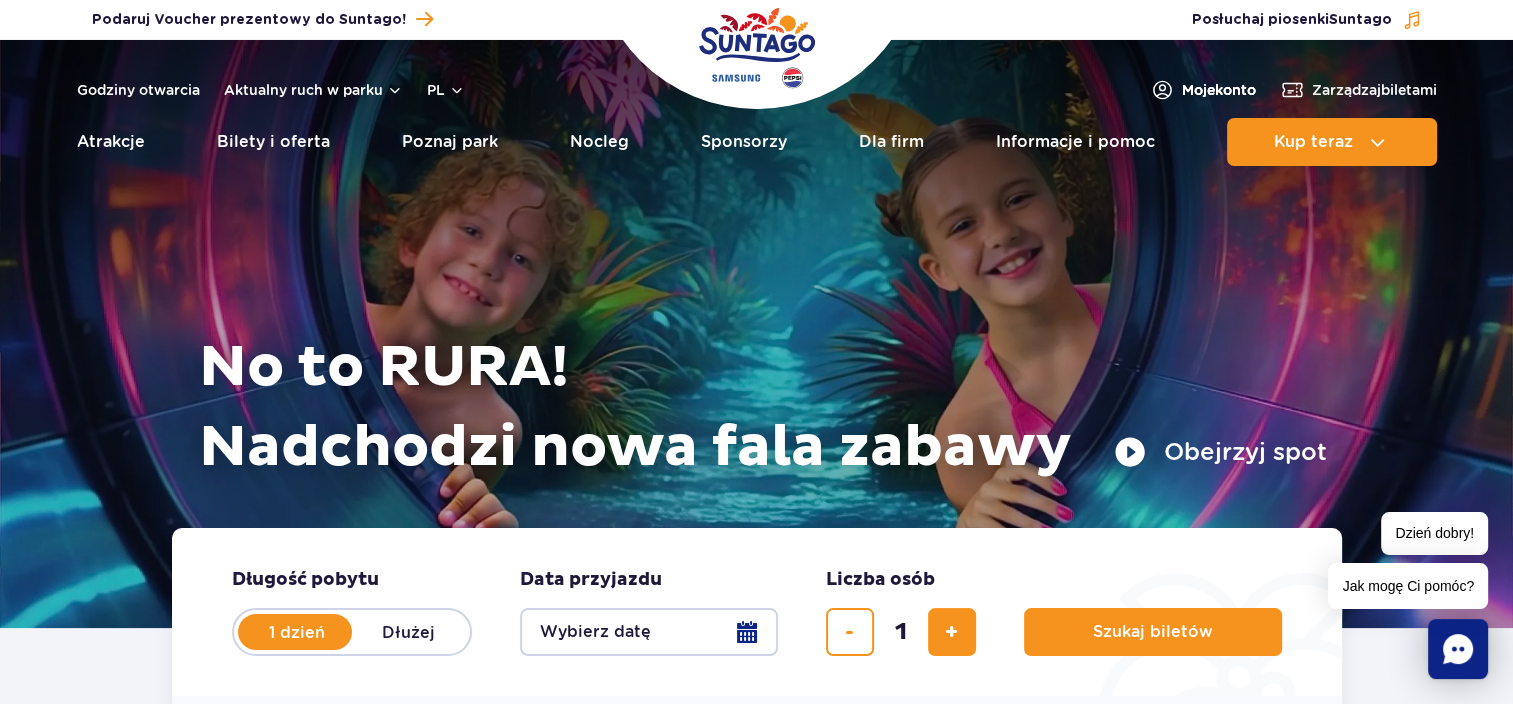 click on "Moje  konto" at bounding box center [1219, 90] 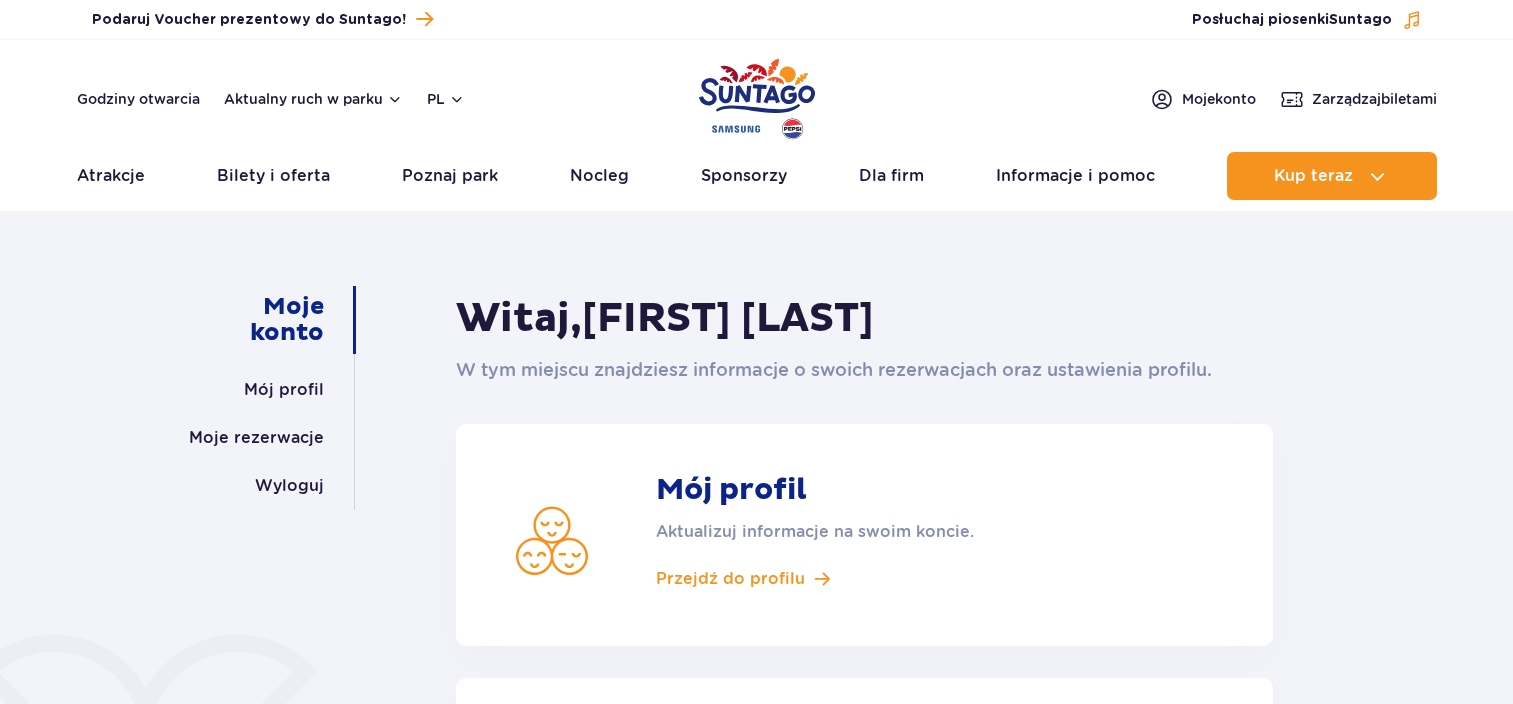 scroll, scrollTop: 0, scrollLeft: 0, axis: both 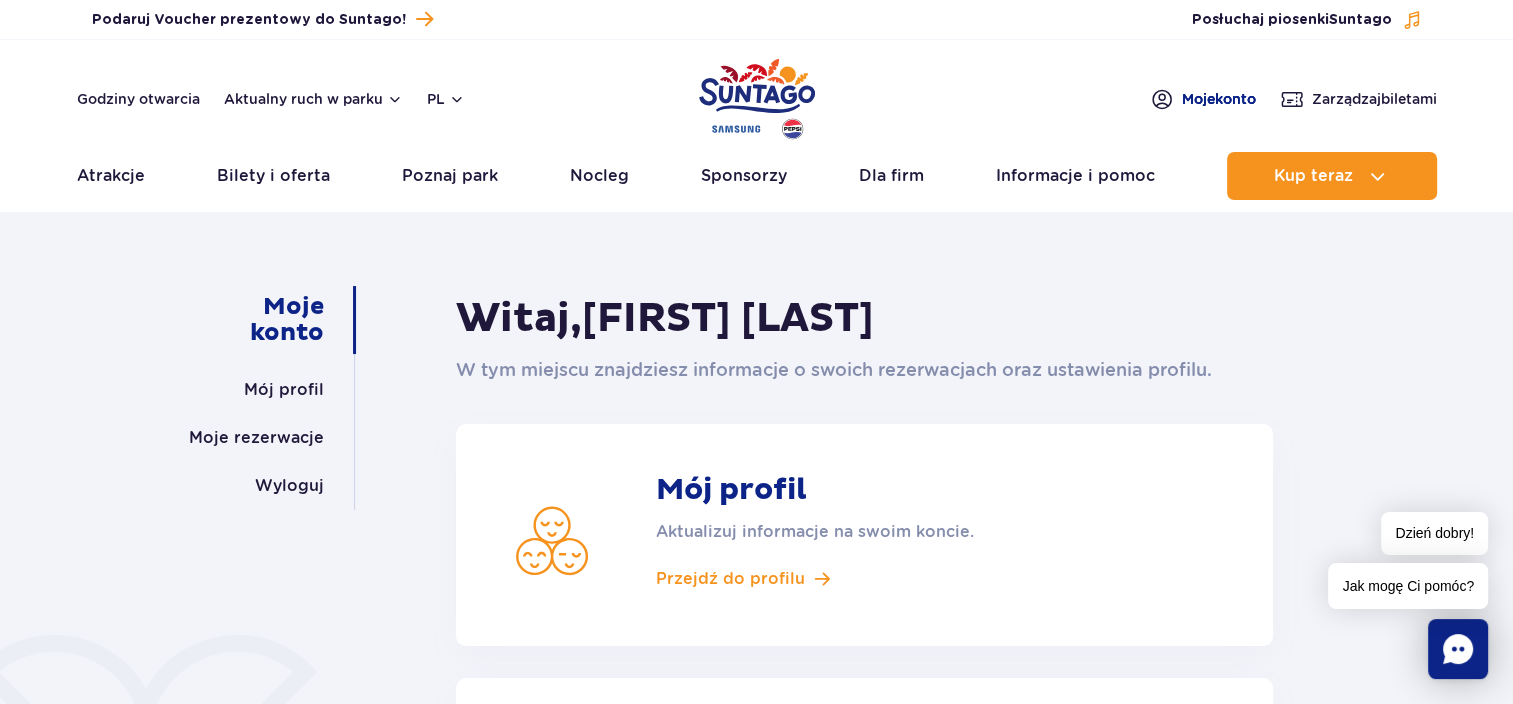 click on "Moje  konto" at bounding box center (1219, 99) 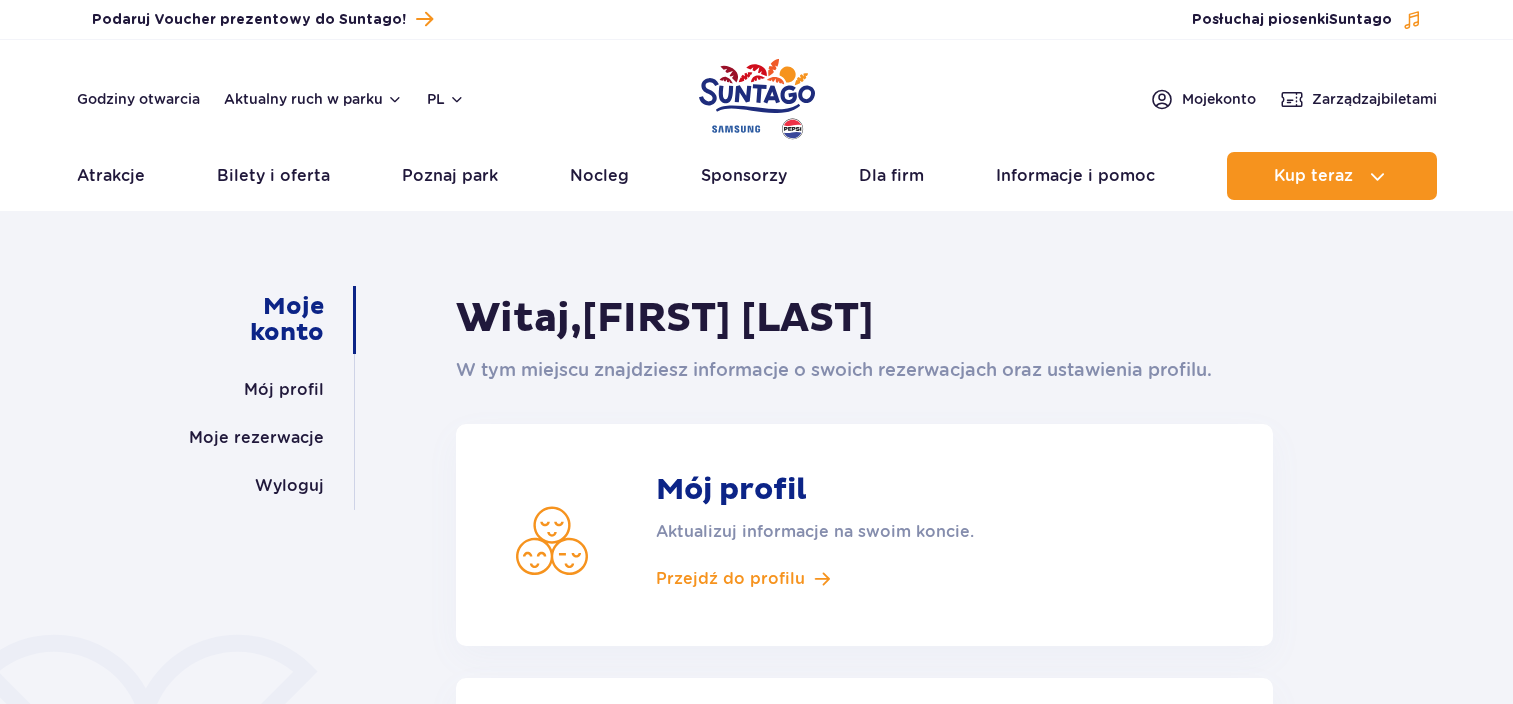 scroll, scrollTop: 0, scrollLeft: 0, axis: both 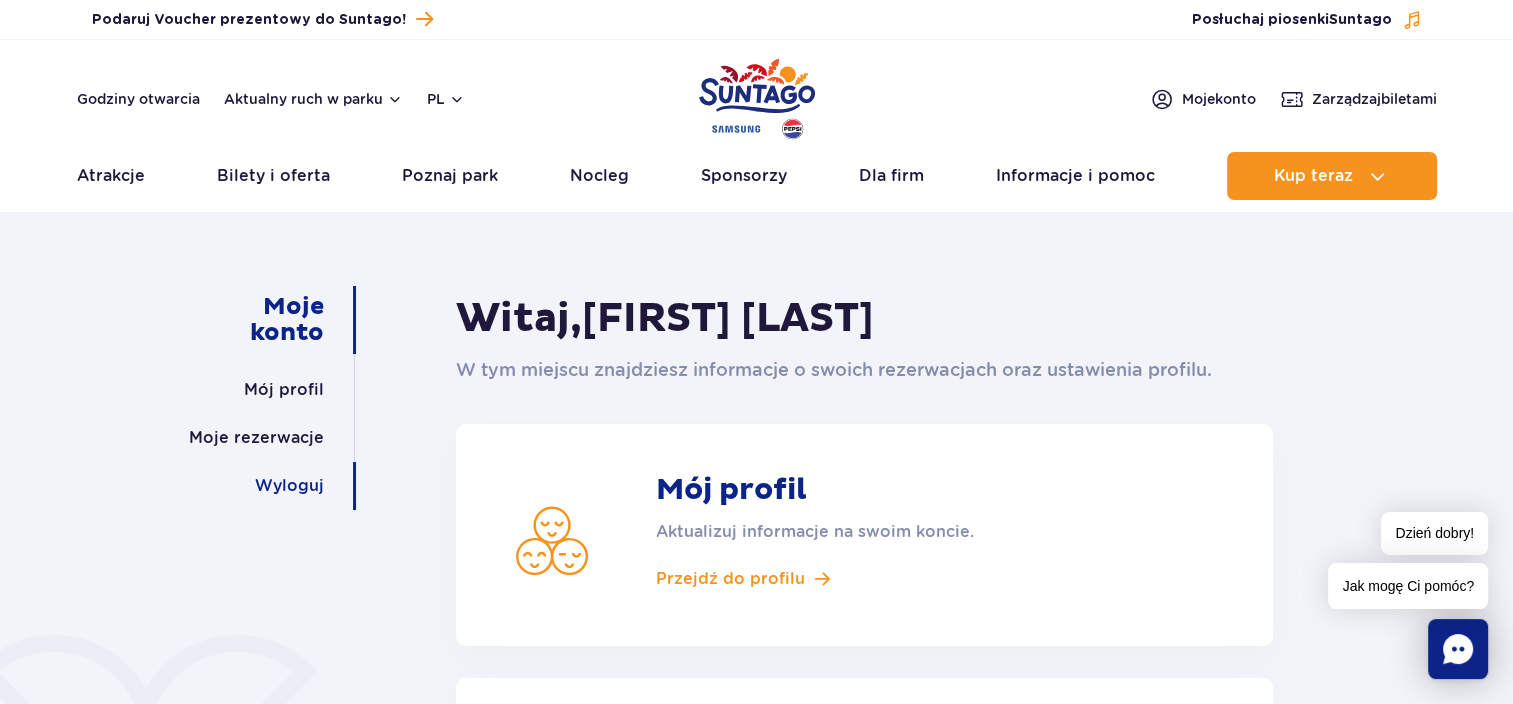 click on "Wyloguj" at bounding box center (289, 486) 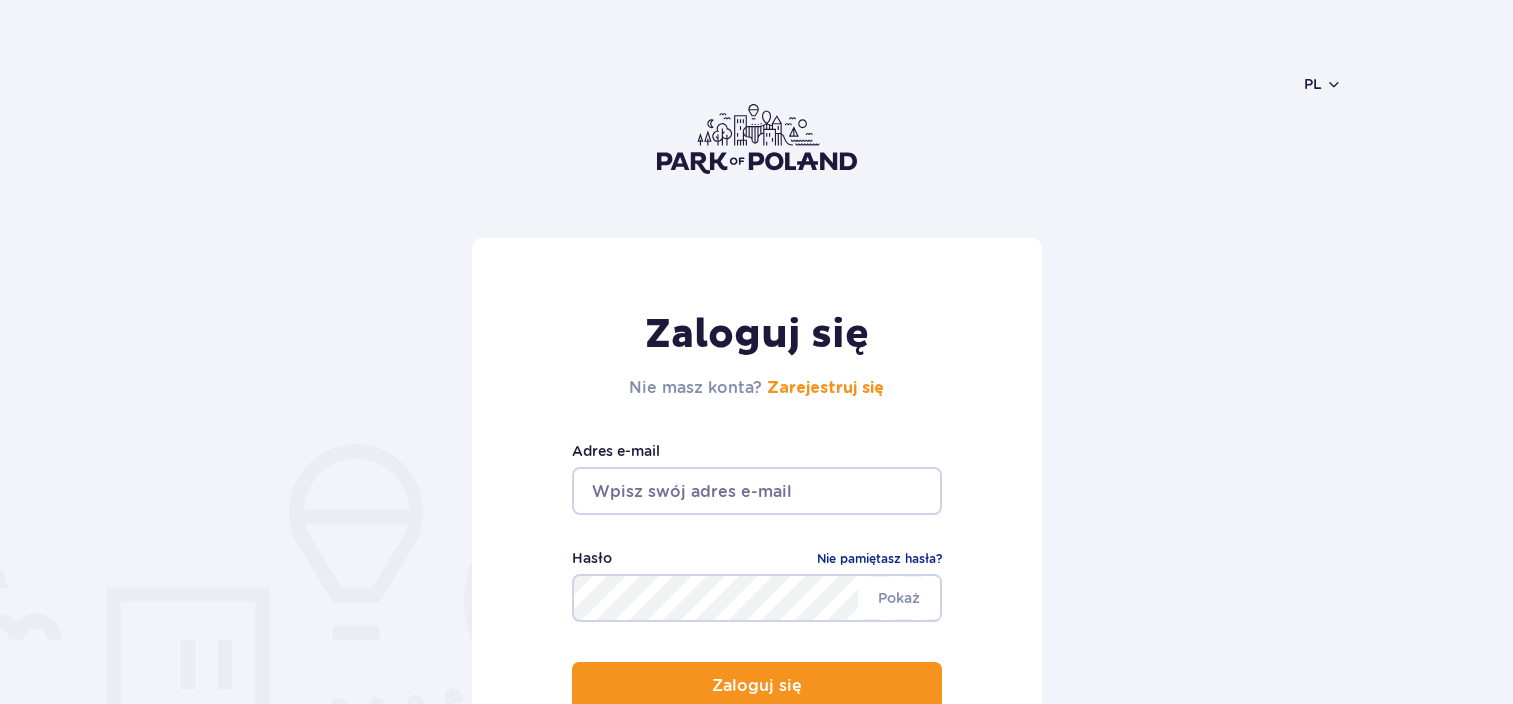 scroll, scrollTop: 0, scrollLeft: 0, axis: both 